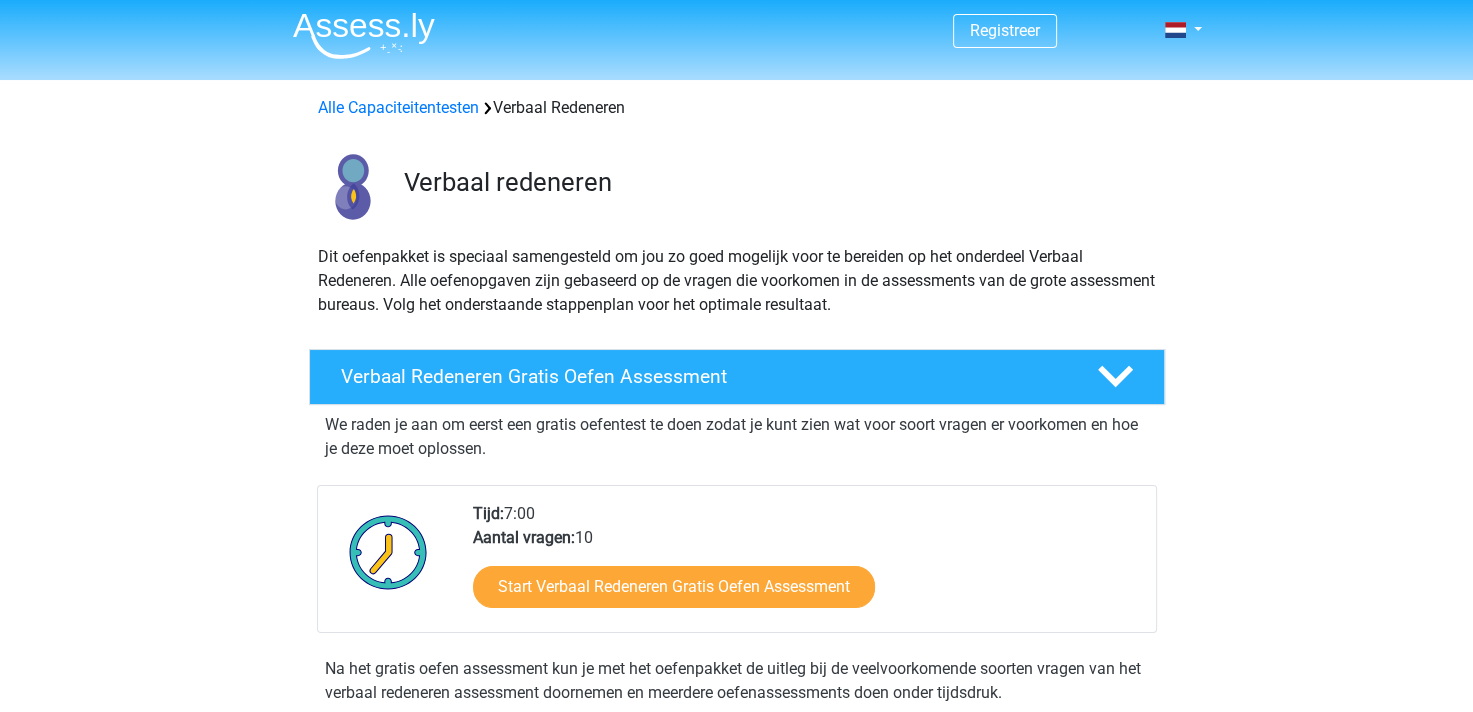 scroll, scrollTop: 0, scrollLeft: 0, axis: both 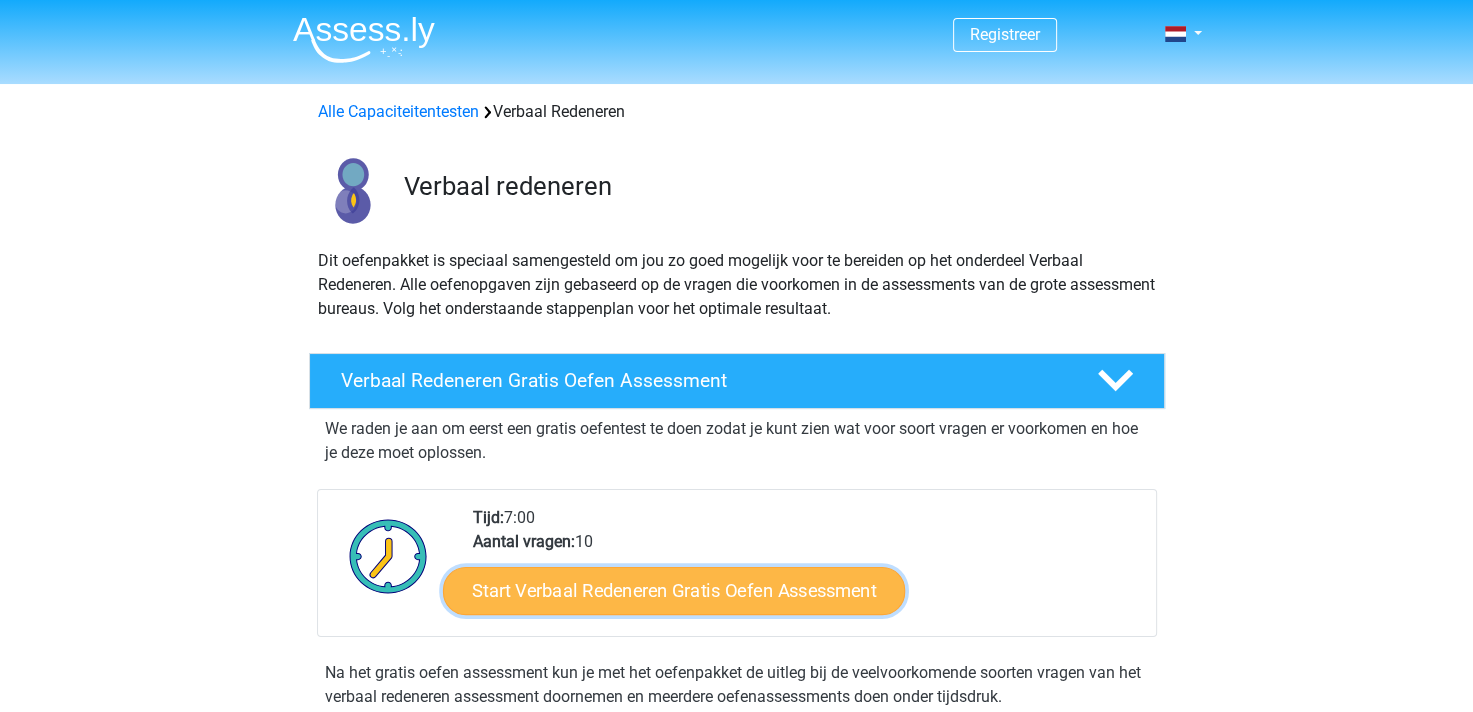 click on "Start Verbaal Redeneren
Gratis Oefen Assessment" at bounding box center (674, 591) 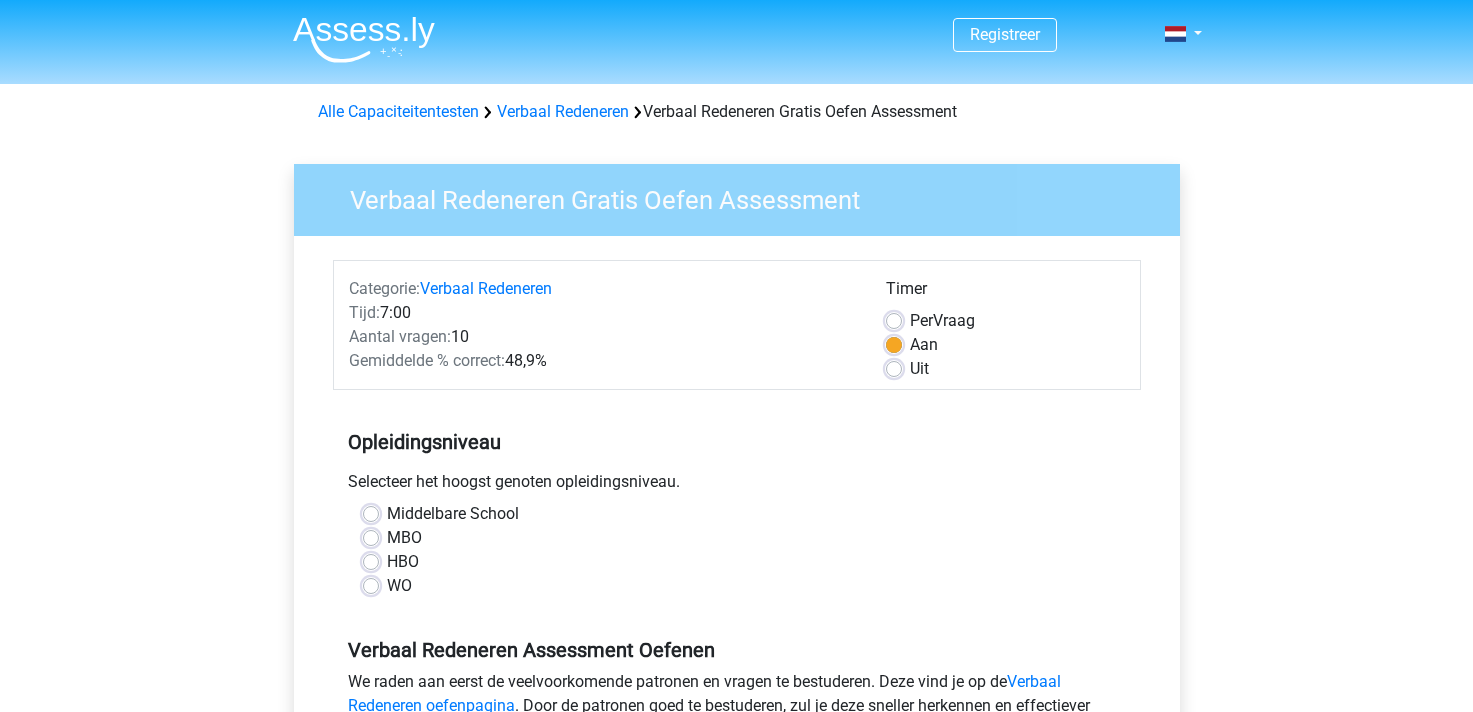 scroll, scrollTop: 0, scrollLeft: 0, axis: both 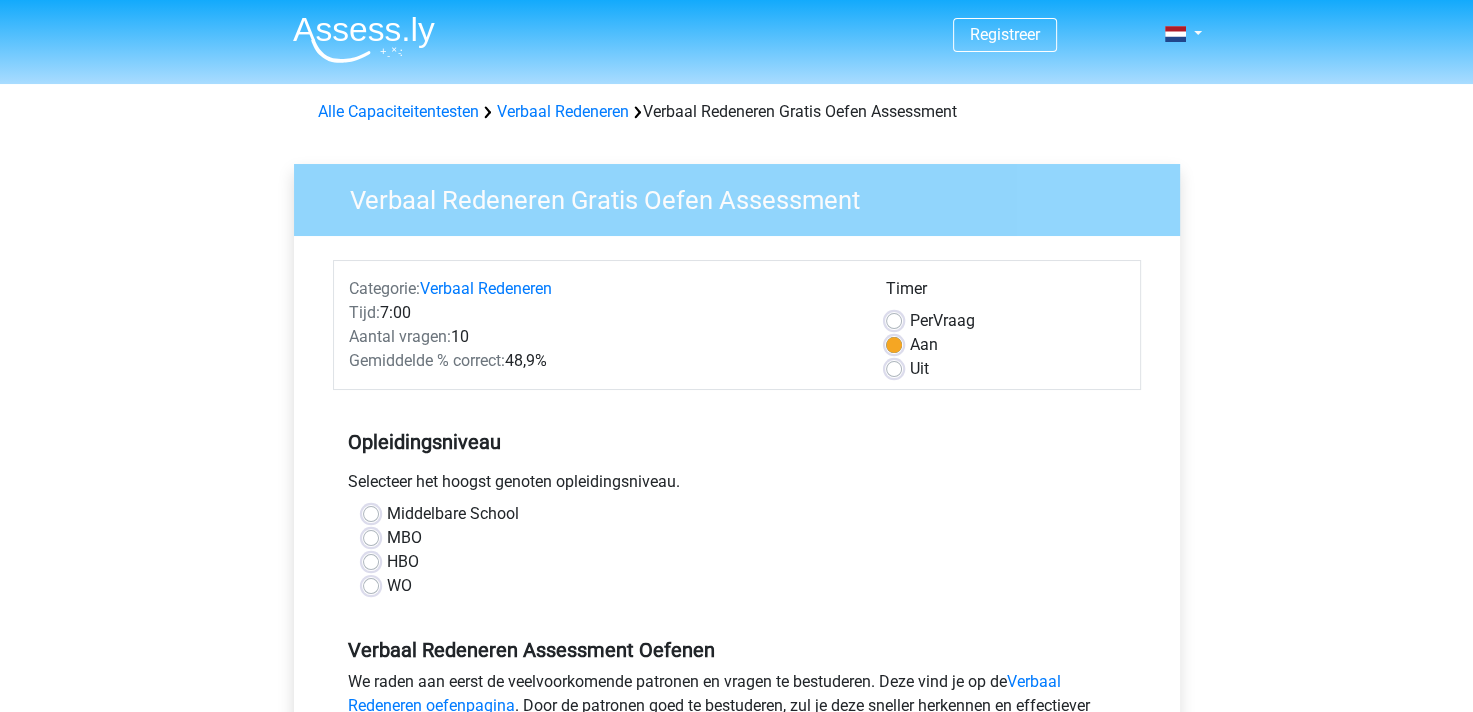 click on "Middelbare School" at bounding box center (453, 514) 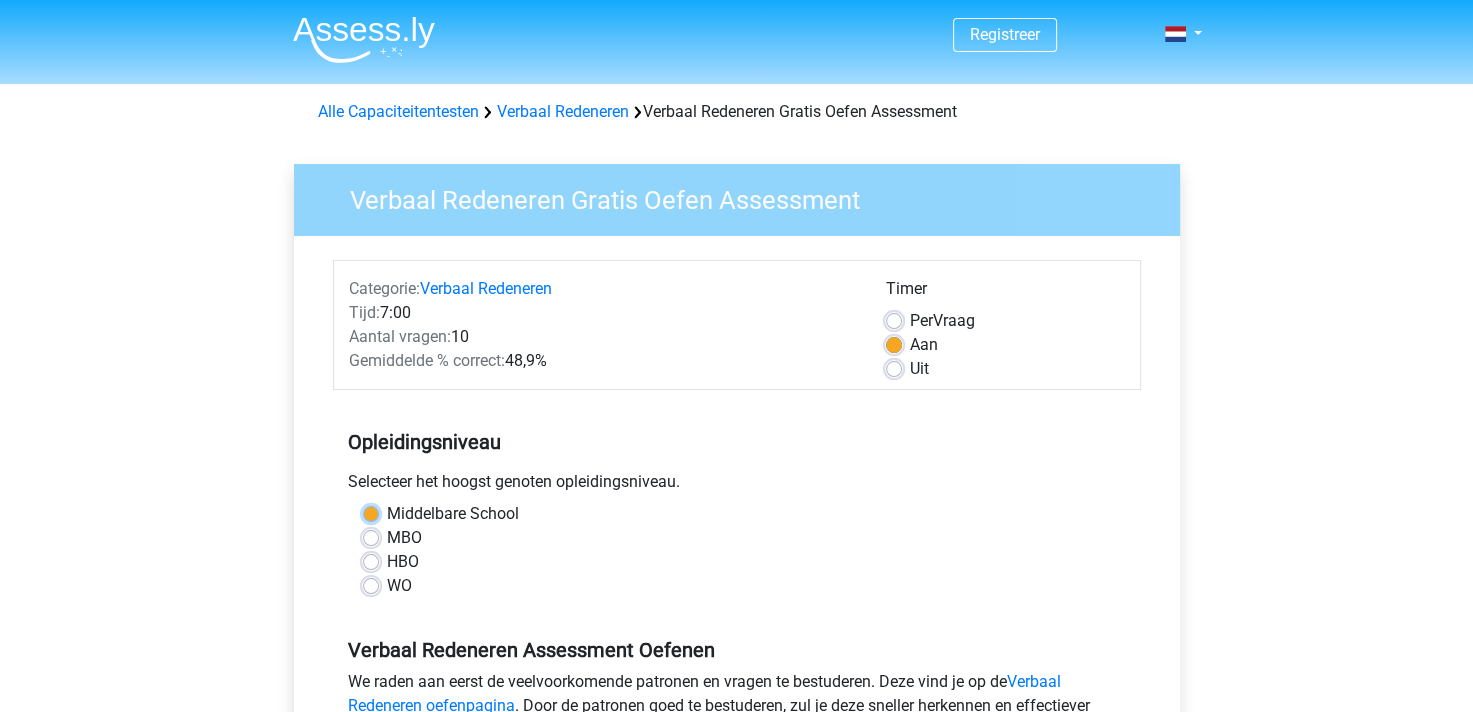 click on "Middelbare School" at bounding box center (371, 512) 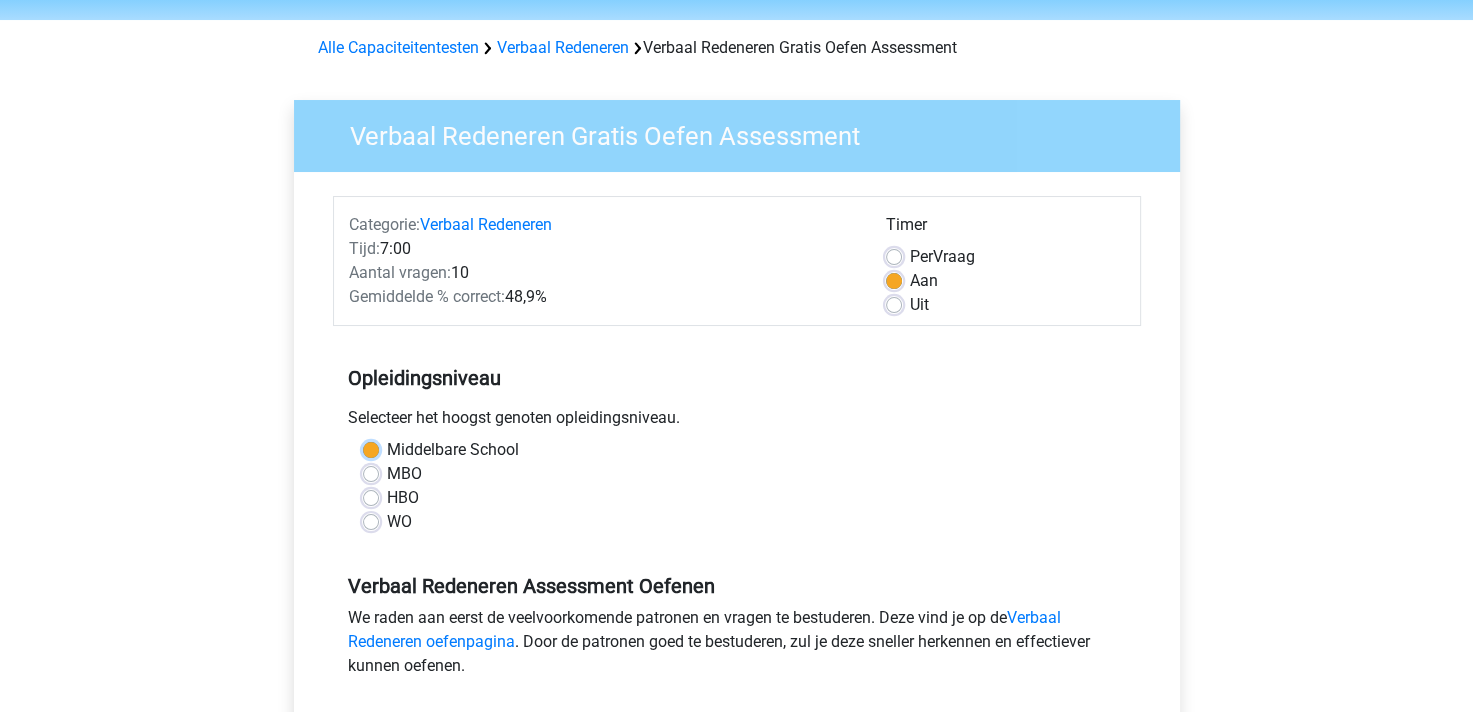 scroll, scrollTop: 300, scrollLeft: 0, axis: vertical 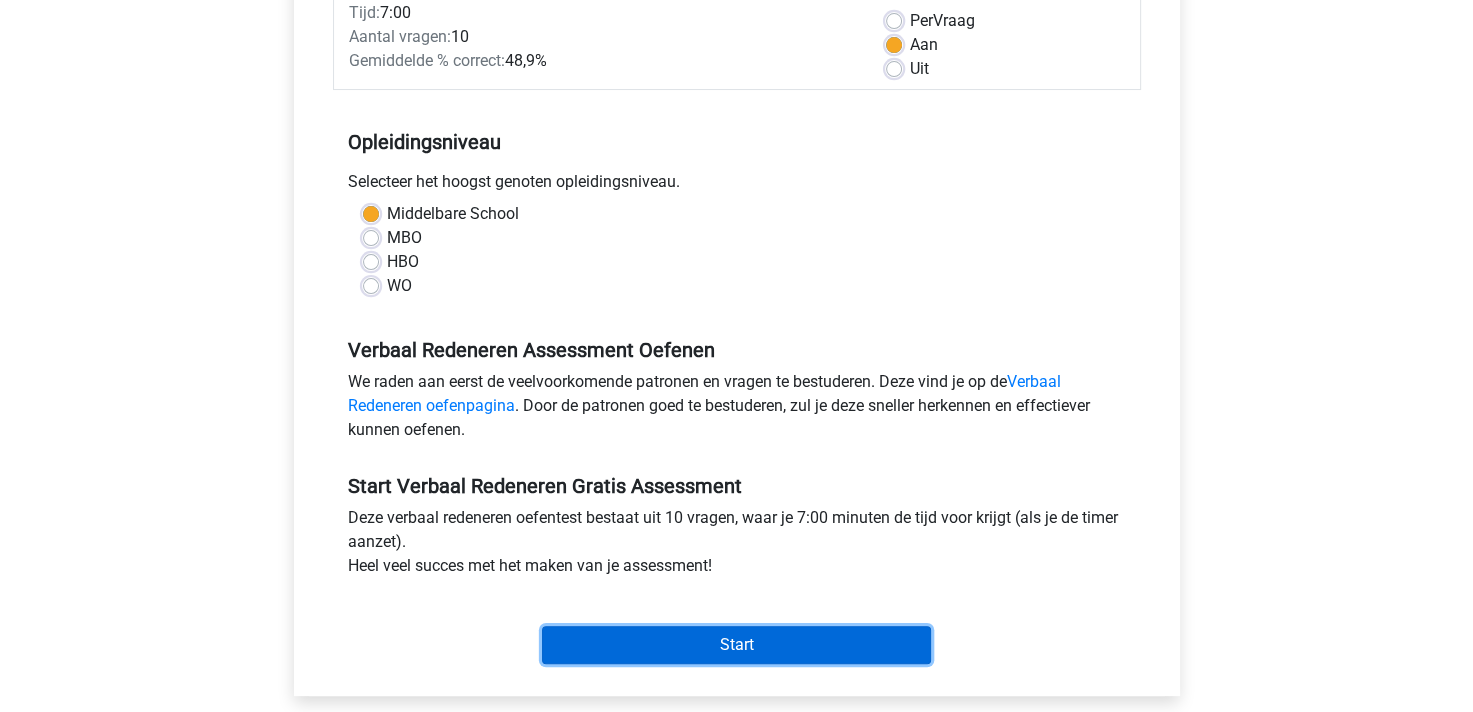 click on "Start" at bounding box center (736, 645) 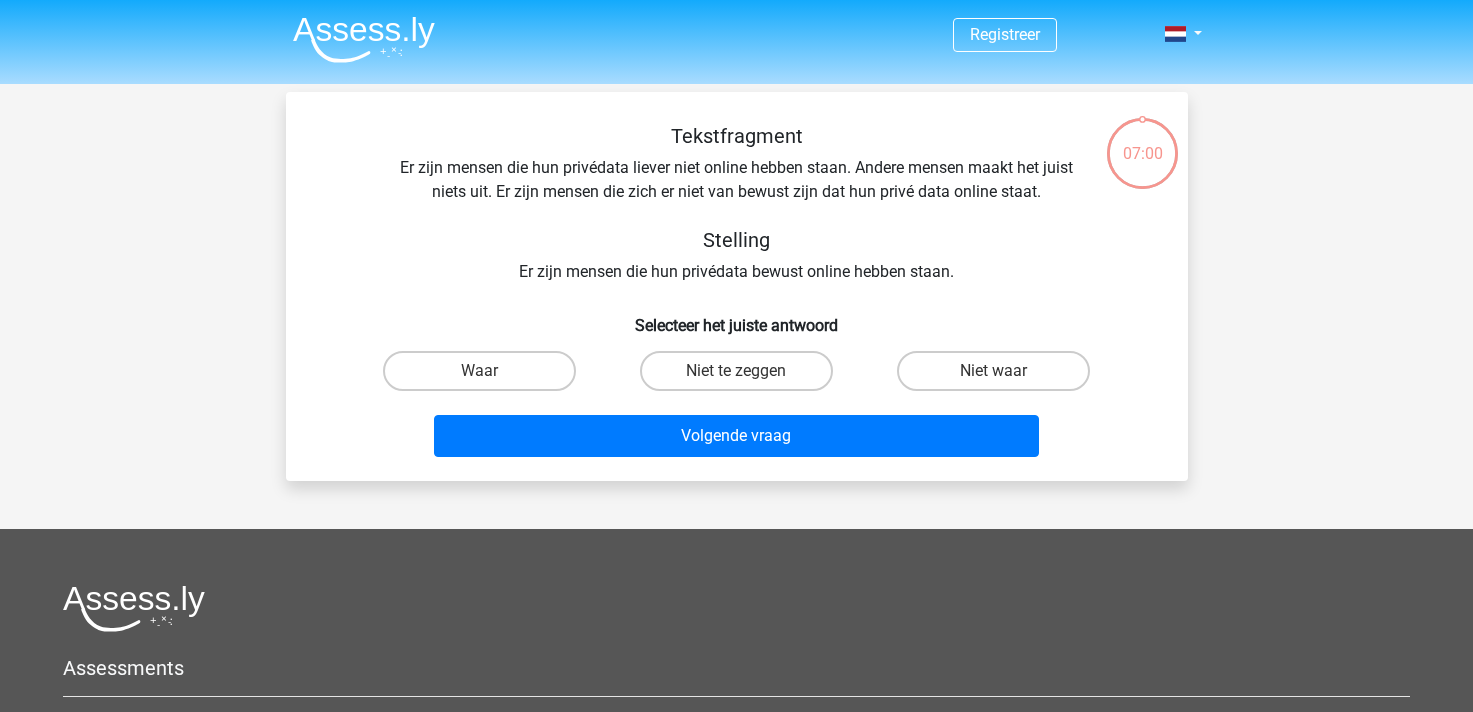 scroll, scrollTop: 0, scrollLeft: 0, axis: both 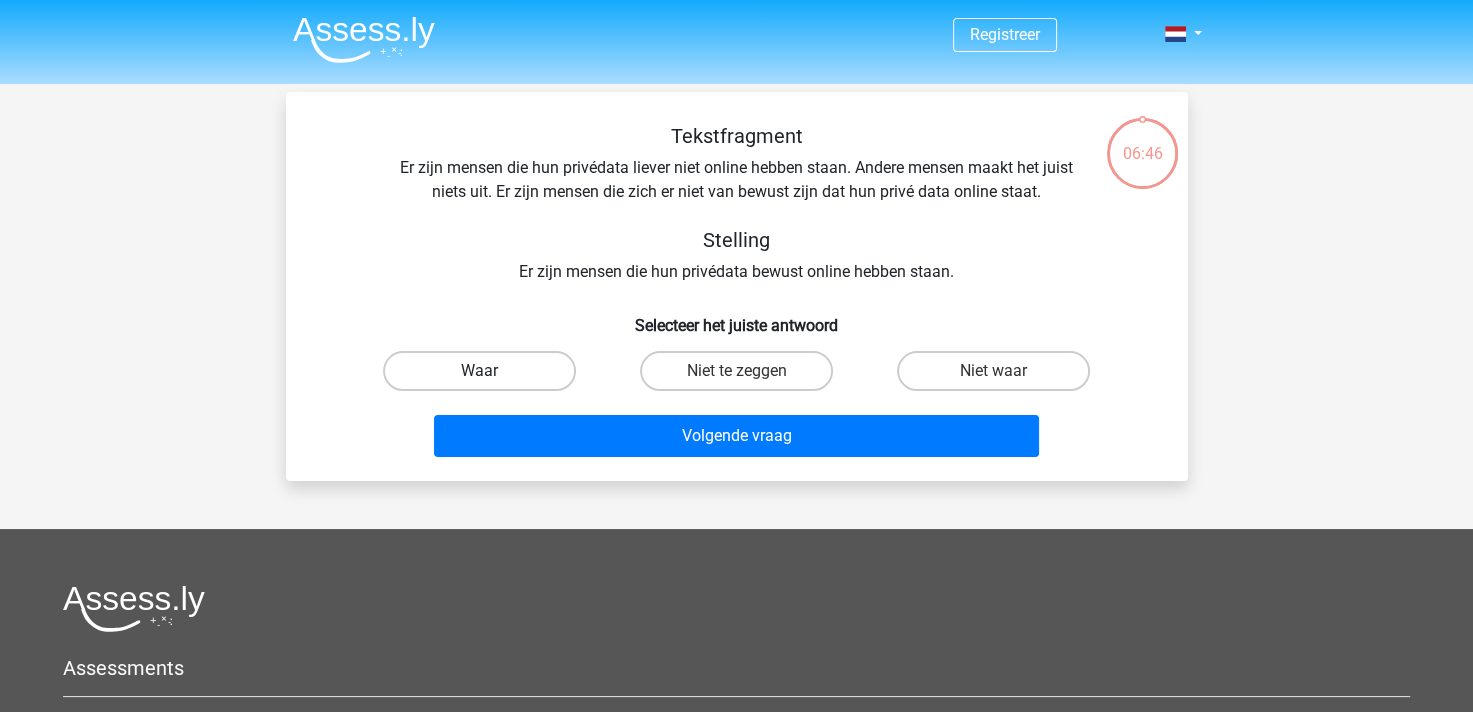 click on "Waar" at bounding box center (479, 371) 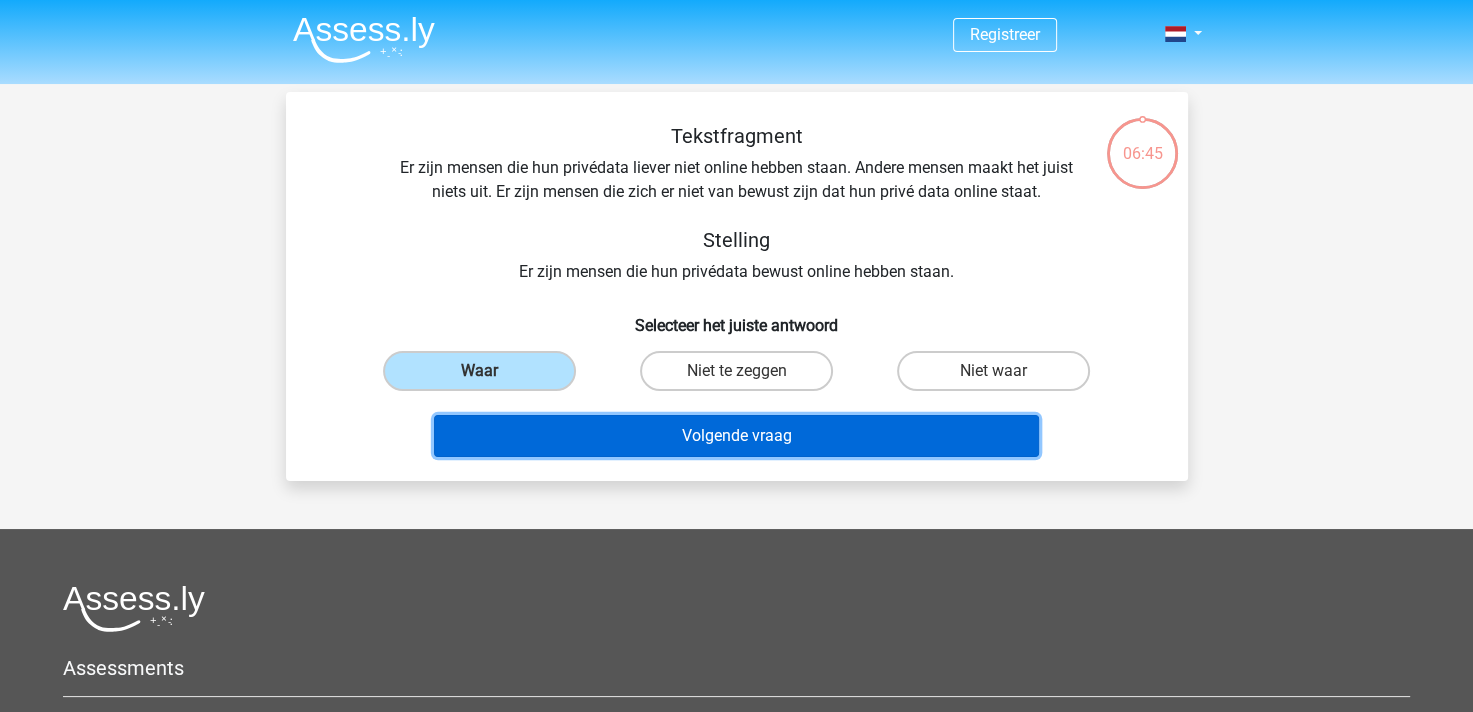 click on "Volgende vraag" at bounding box center (736, 436) 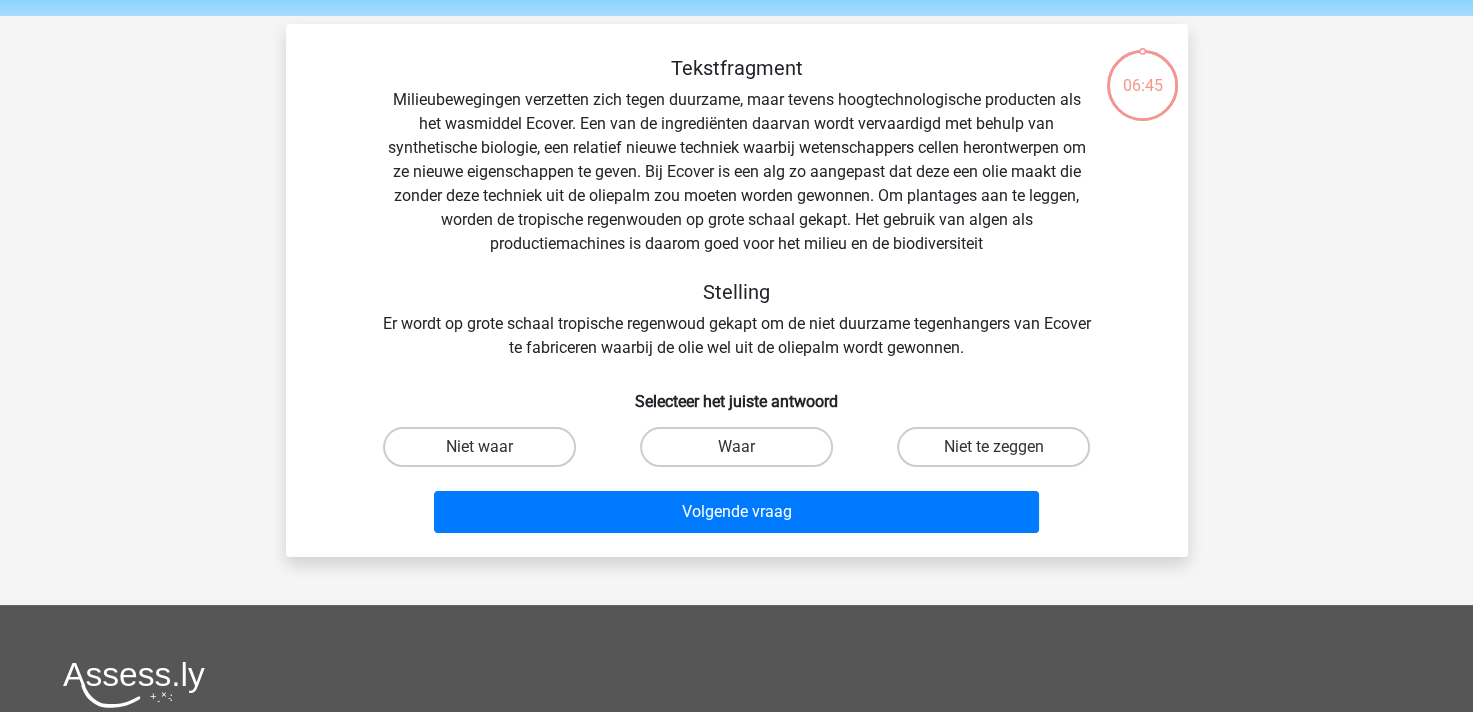 scroll, scrollTop: 92, scrollLeft: 0, axis: vertical 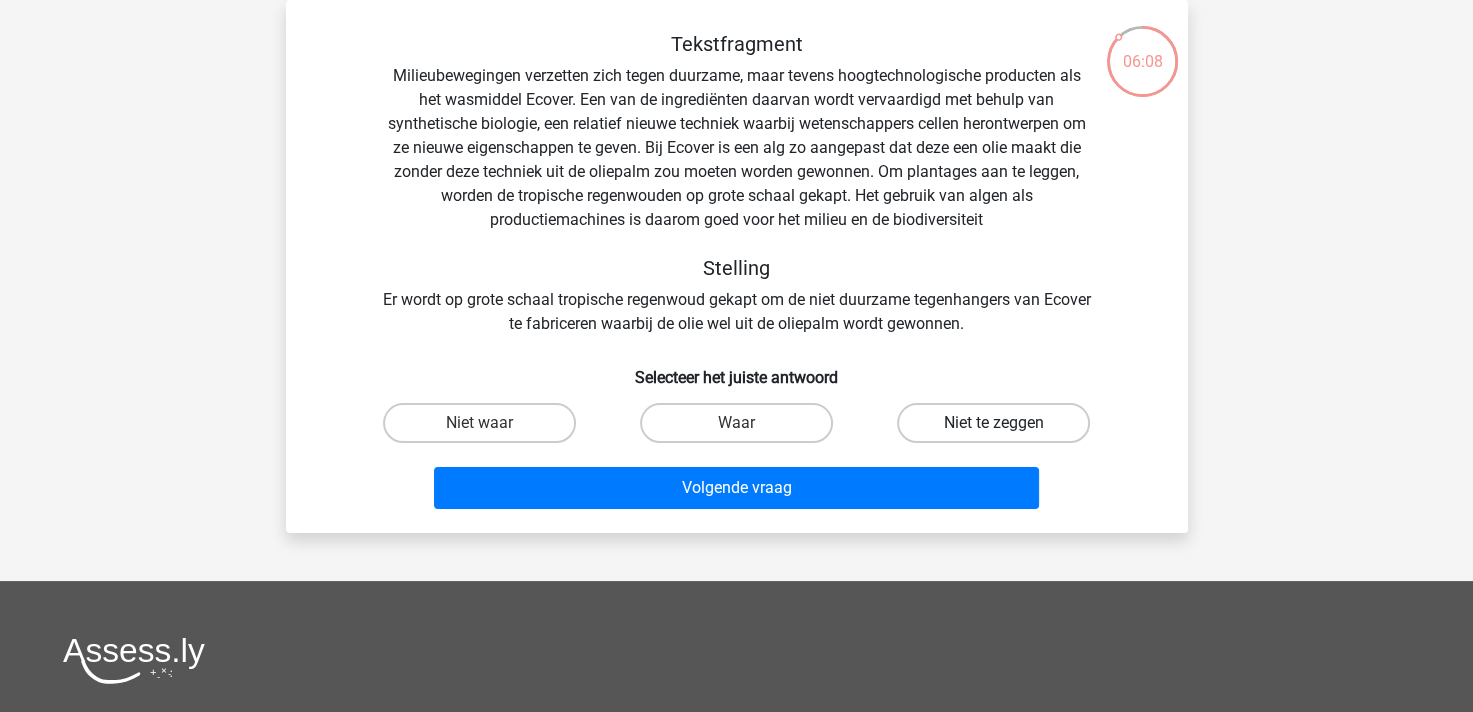 click on "Niet te zeggen" at bounding box center (993, 423) 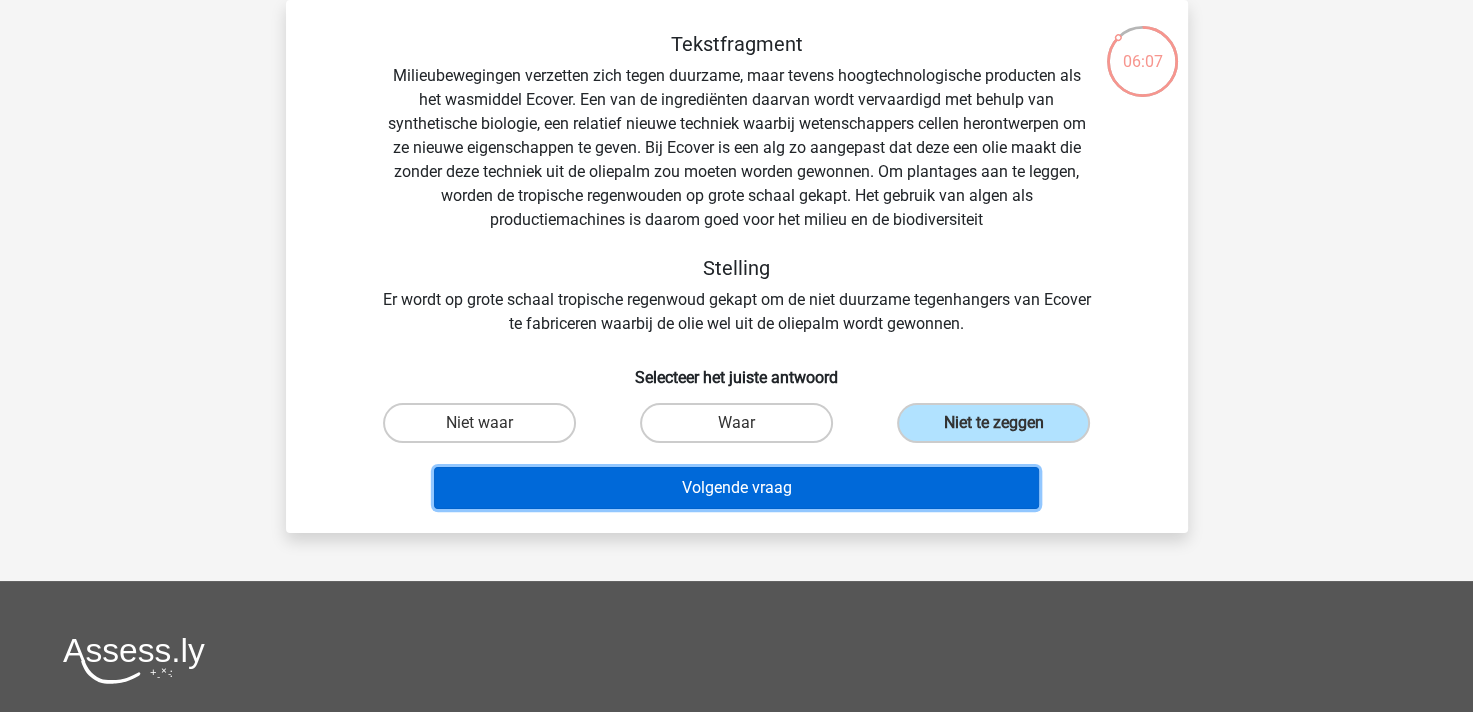 click on "Volgende vraag" at bounding box center [736, 488] 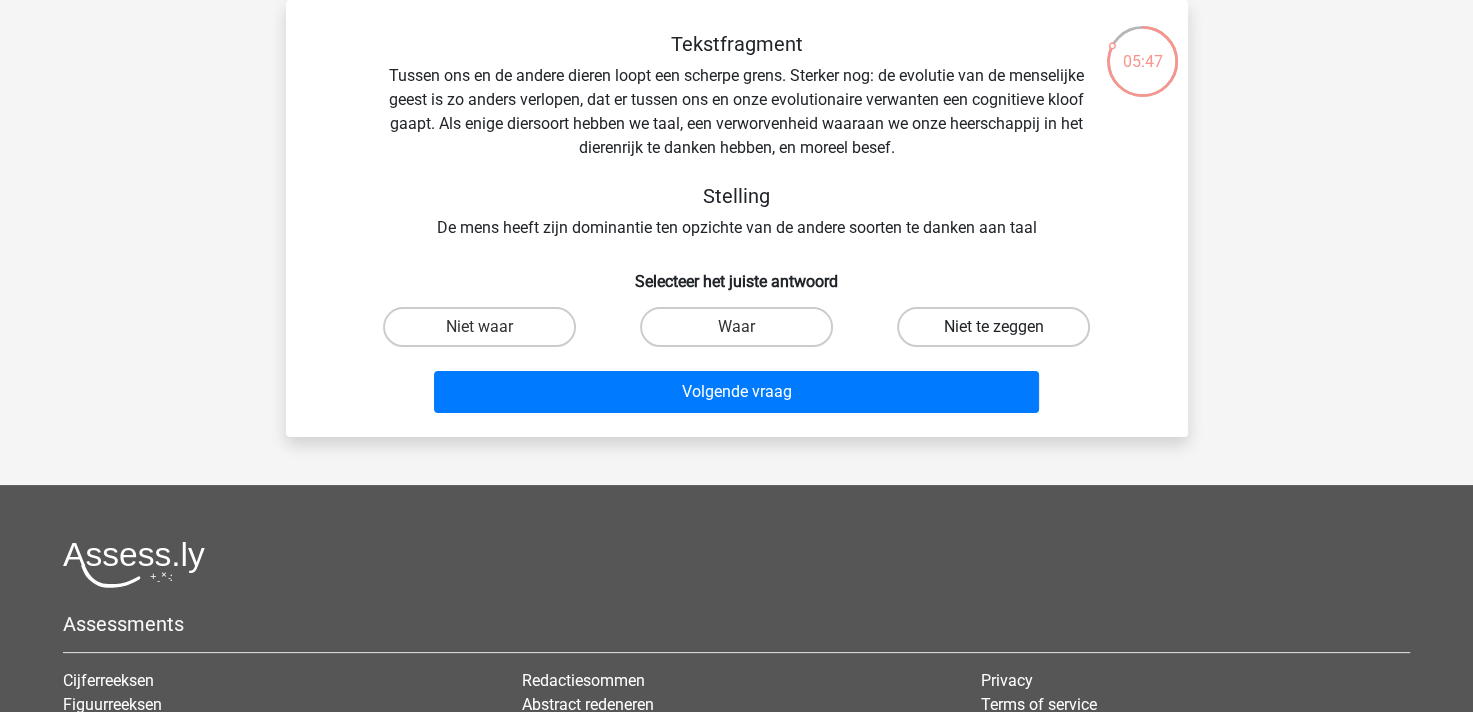 click on "Niet te zeggen" at bounding box center (993, 327) 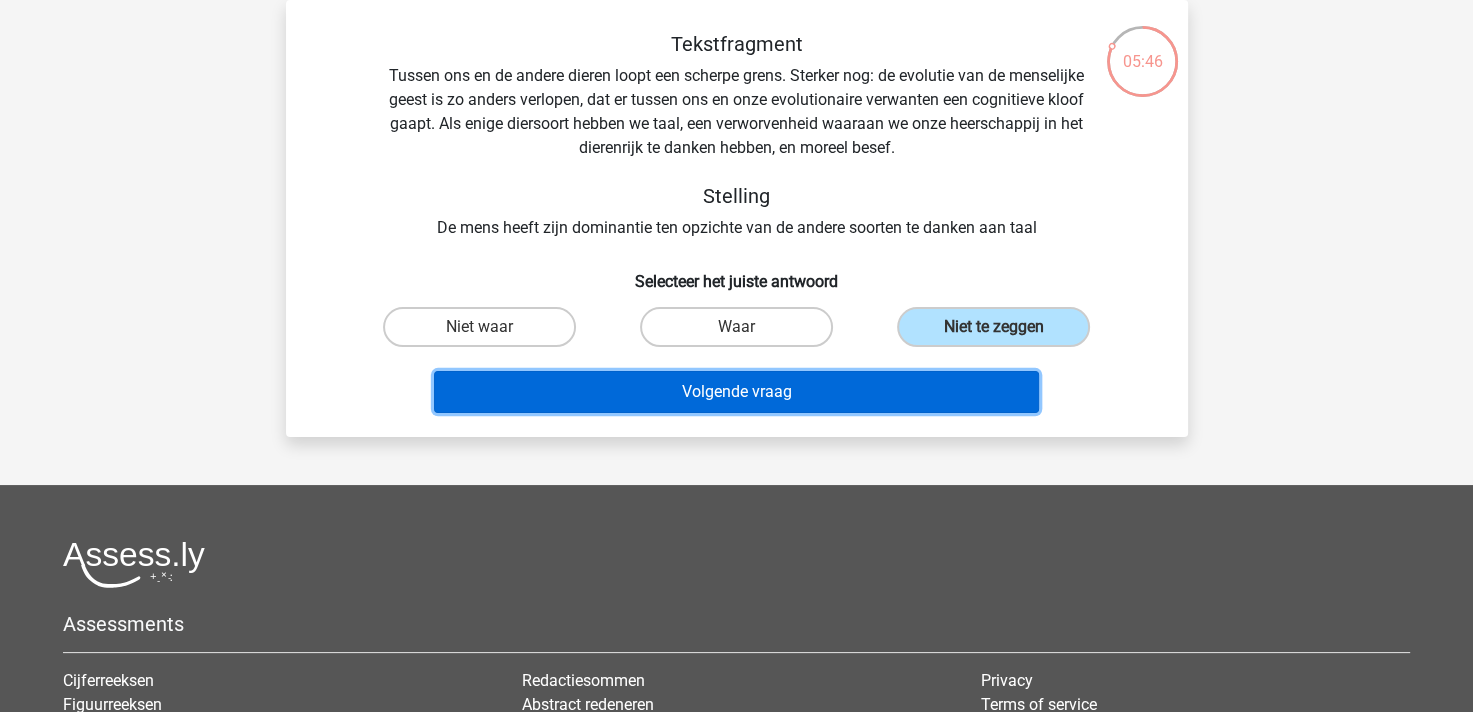 click on "Volgende vraag" at bounding box center [736, 392] 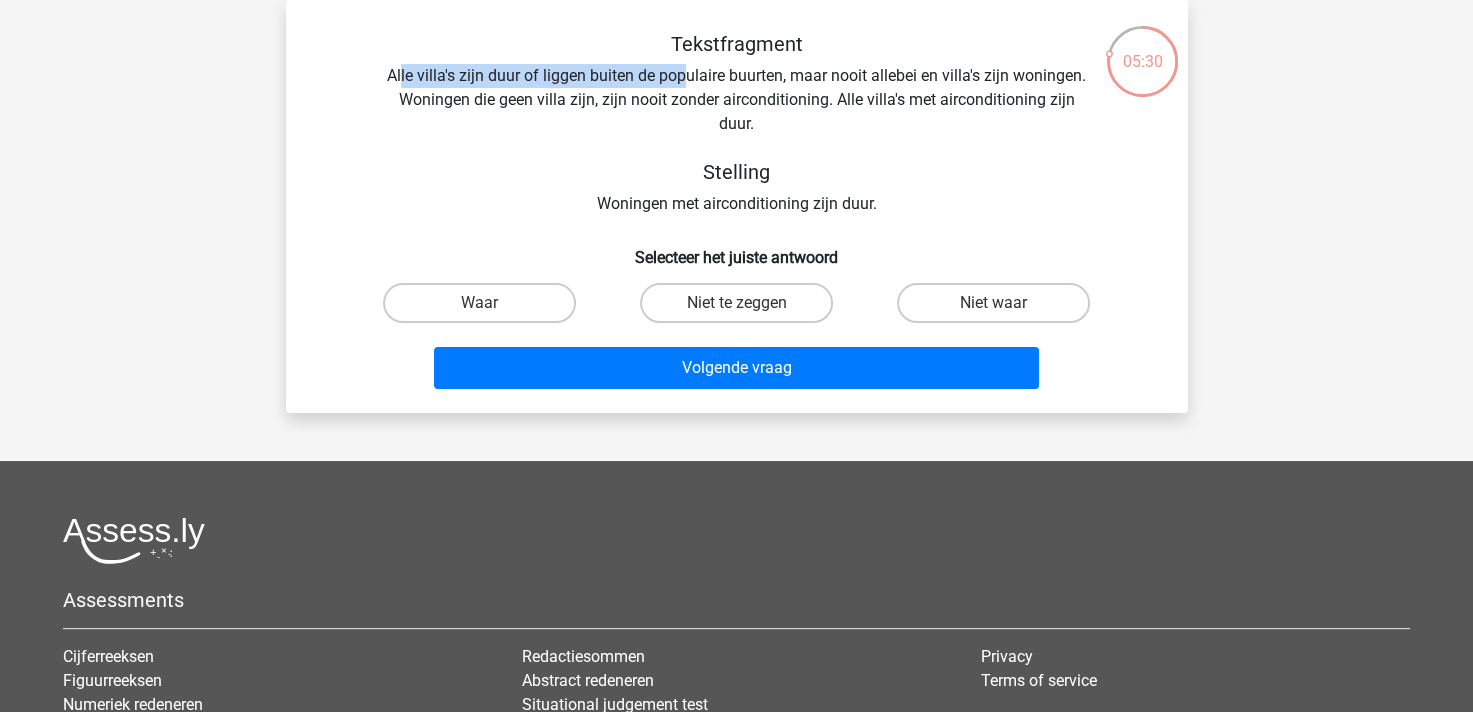 drag, startPoint x: 400, startPoint y: 78, endPoint x: 688, endPoint y: 74, distance: 288.02777 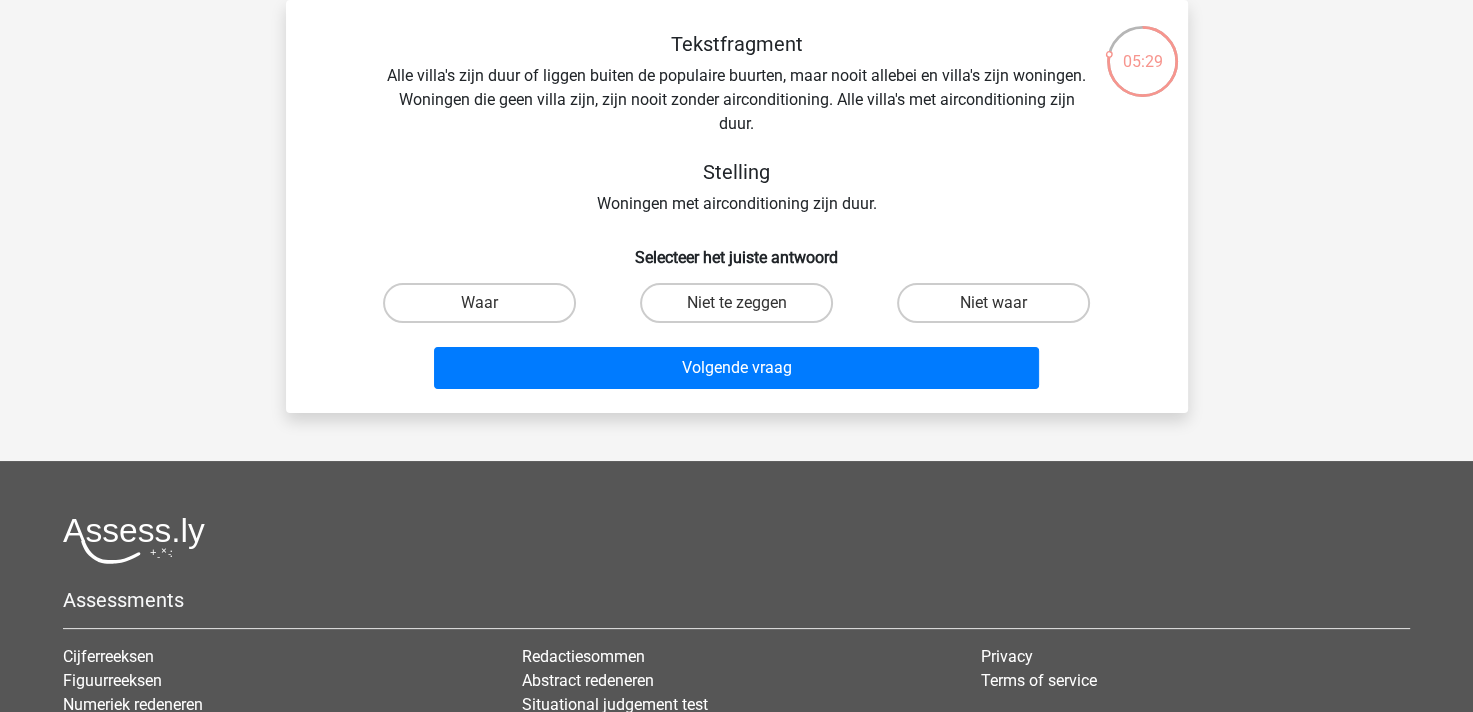 drag, startPoint x: 688, startPoint y: 74, endPoint x: 580, endPoint y: 125, distance: 119.43617 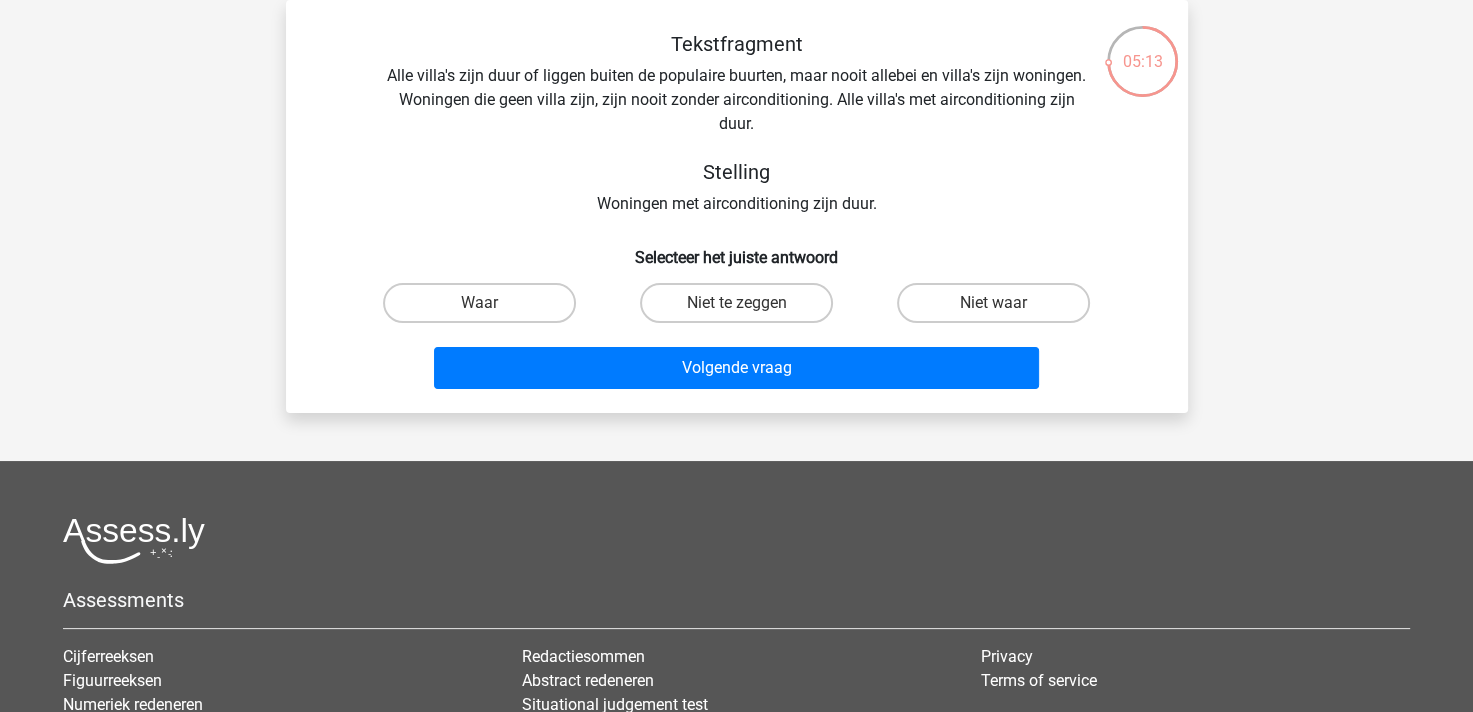 click on "Waar" at bounding box center [485, 309] 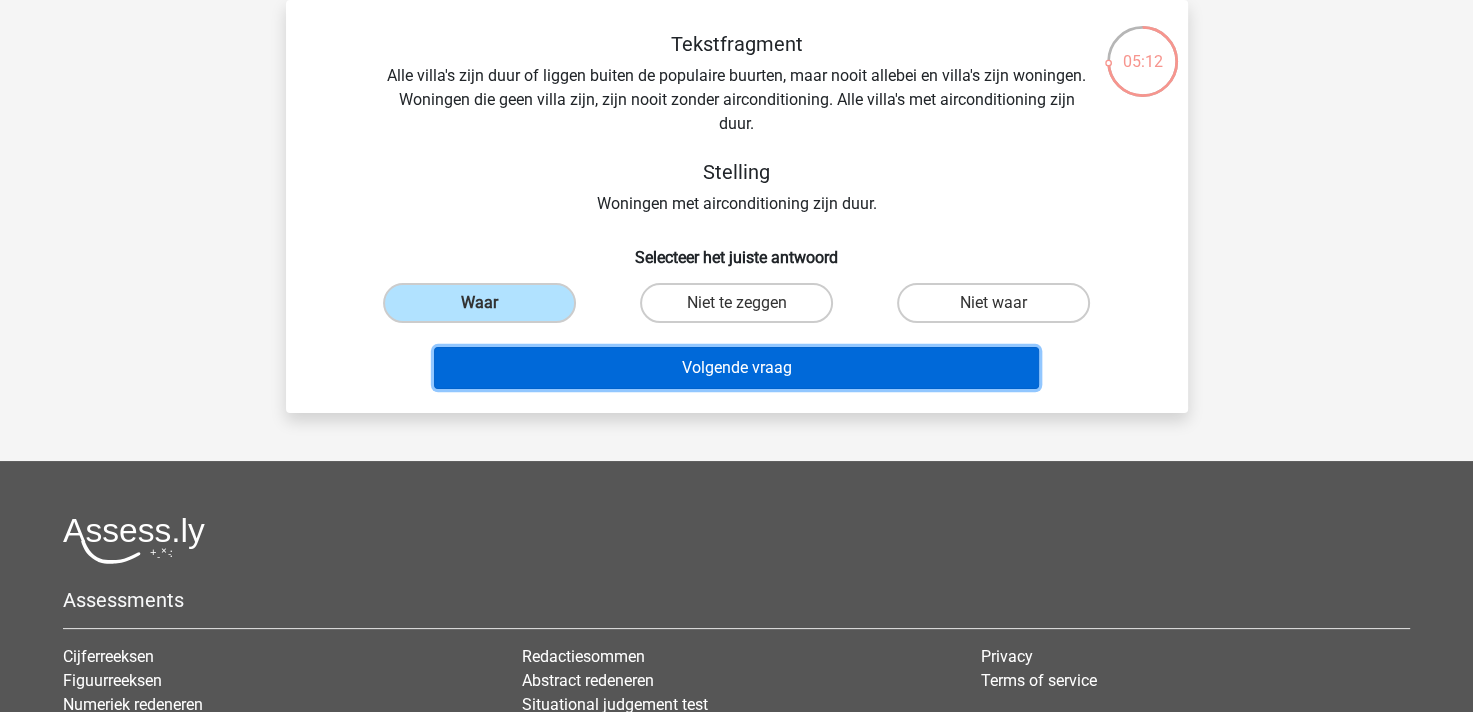 click on "Volgende vraag" at bounding box center (736, 368) 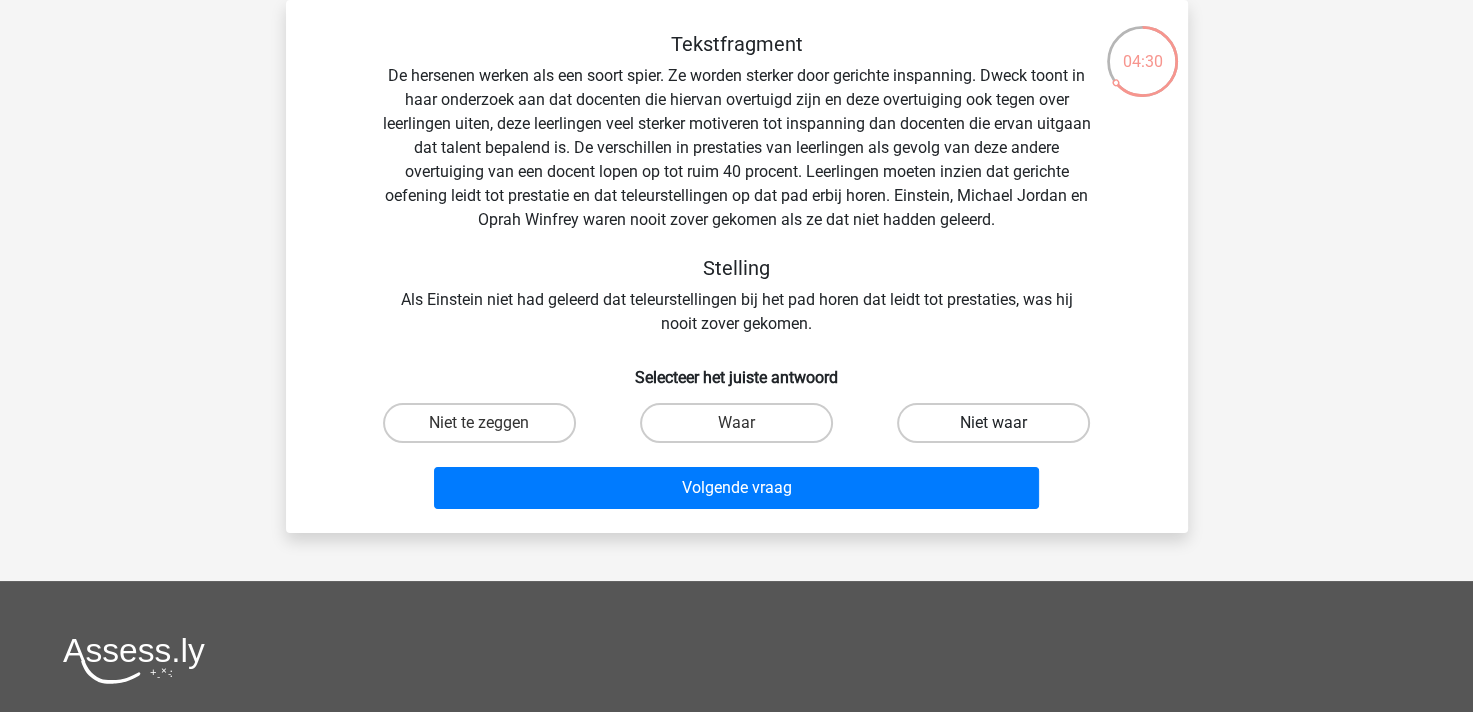 click on "Niet waar" at bounding box center (993, 423) 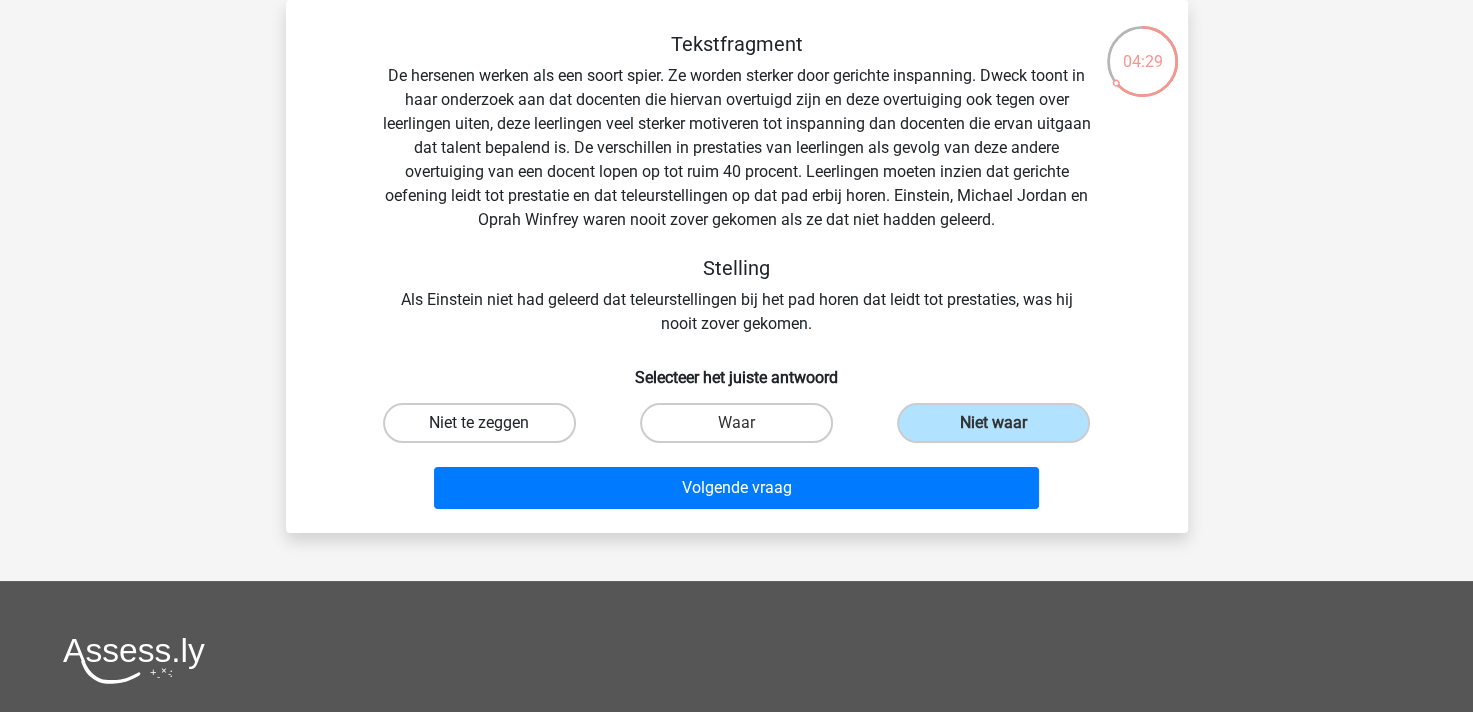 click on "Niet te zeggen" at bounding box center [479, 423] 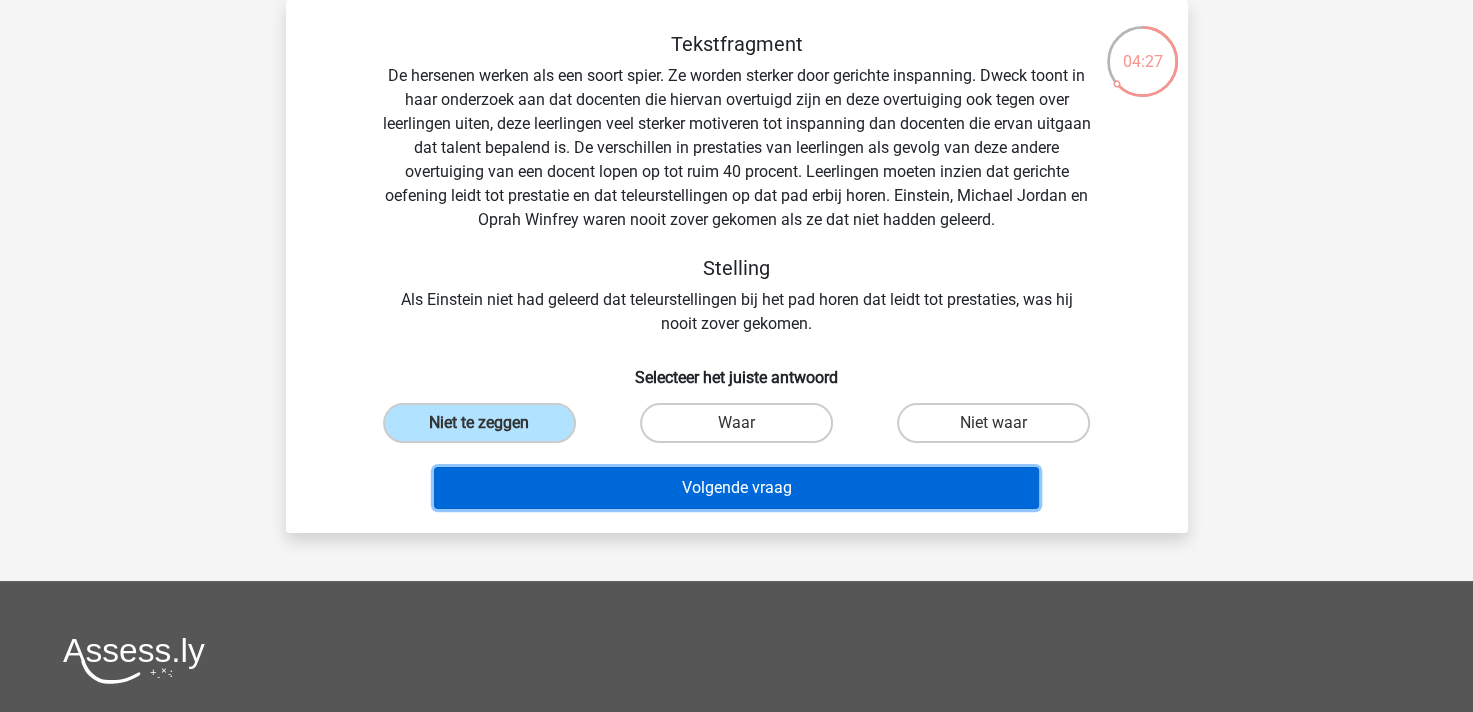 click on "Volgende vraag" at bounding box center [736, 488] 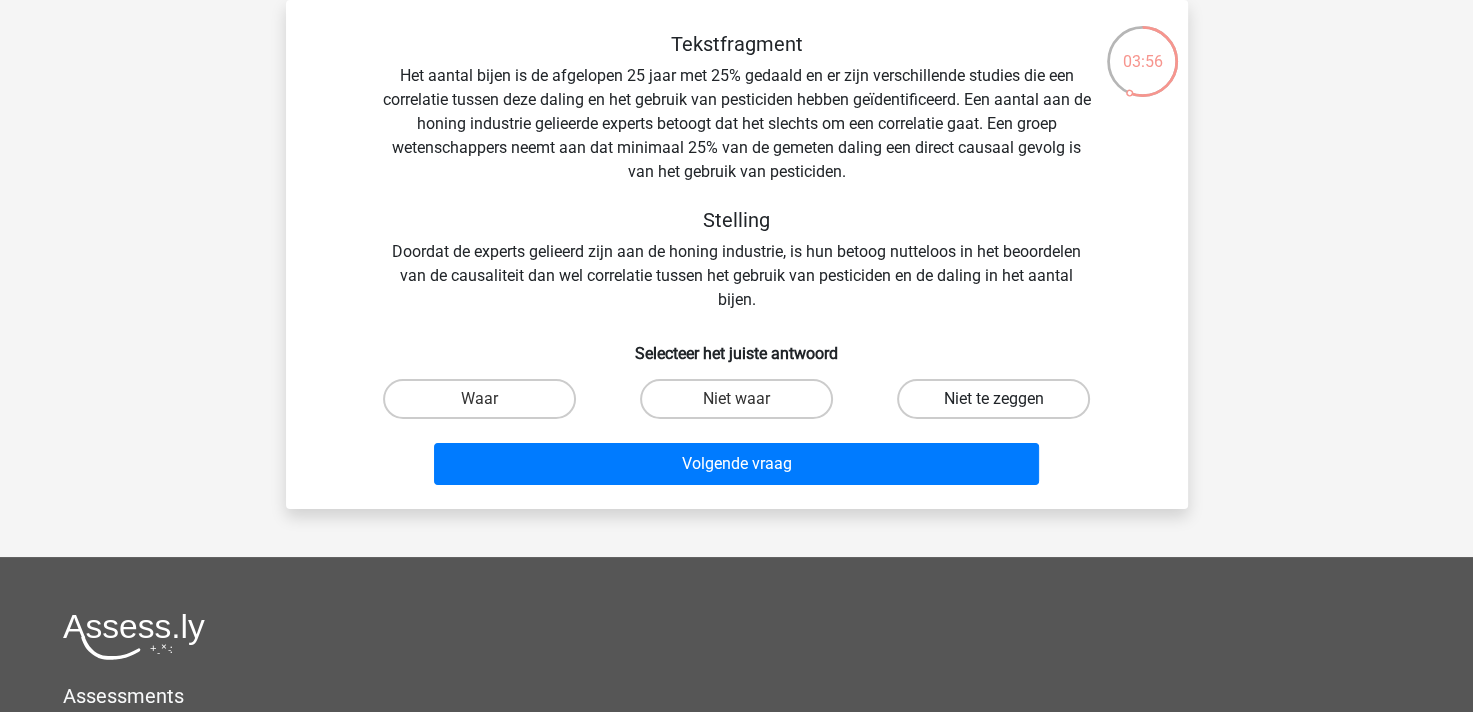 click on "Niet te zeggen" at bounding box center [993, 399] 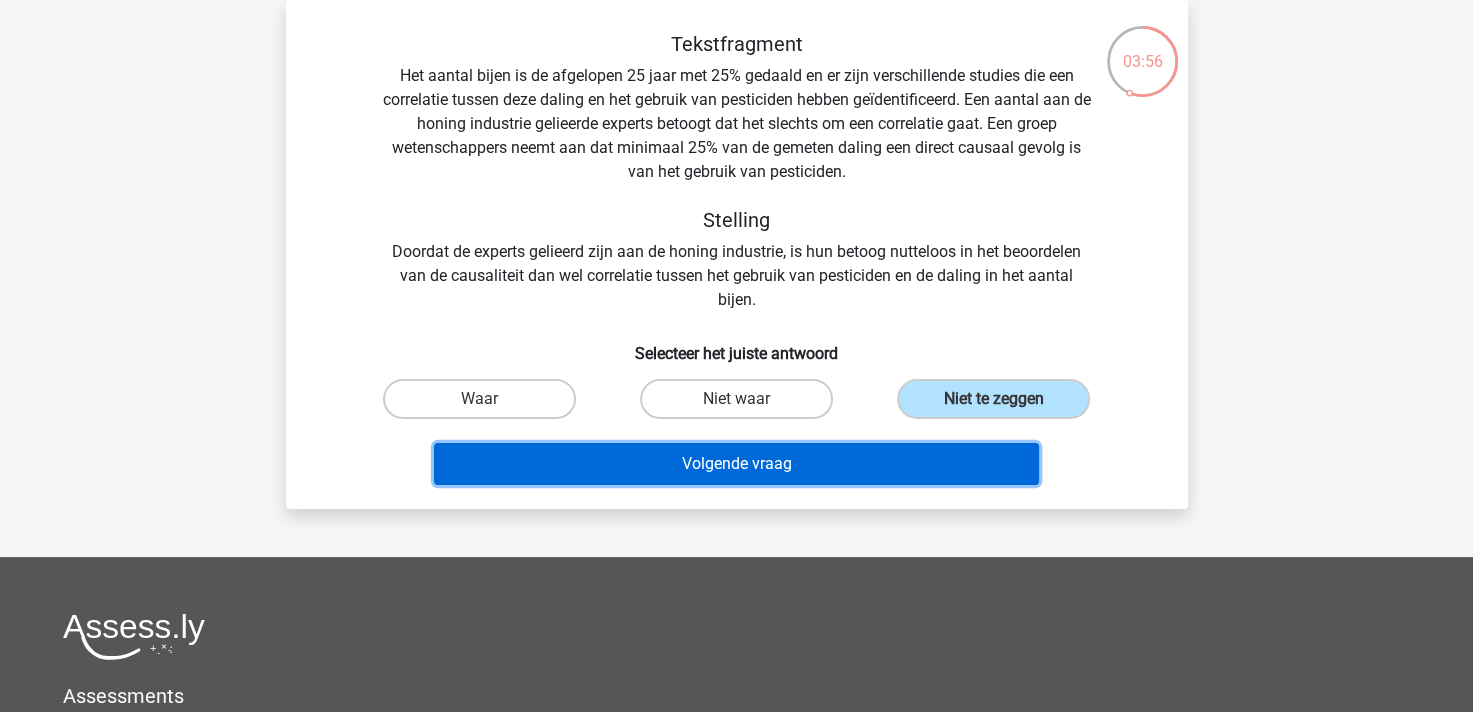 click on "Volgende vraag" at bounding box center (736, 464) 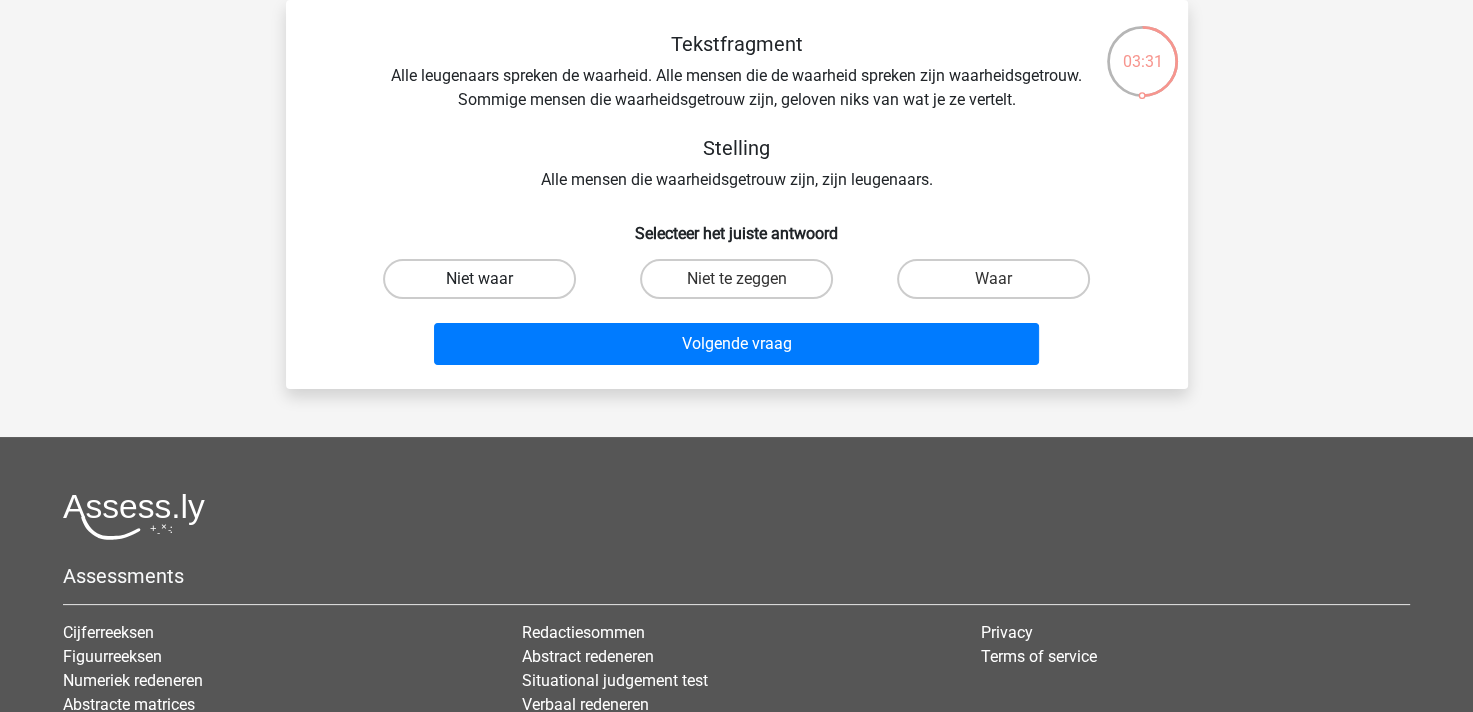 click on "Niet waar" at bounding box center (479, 279) 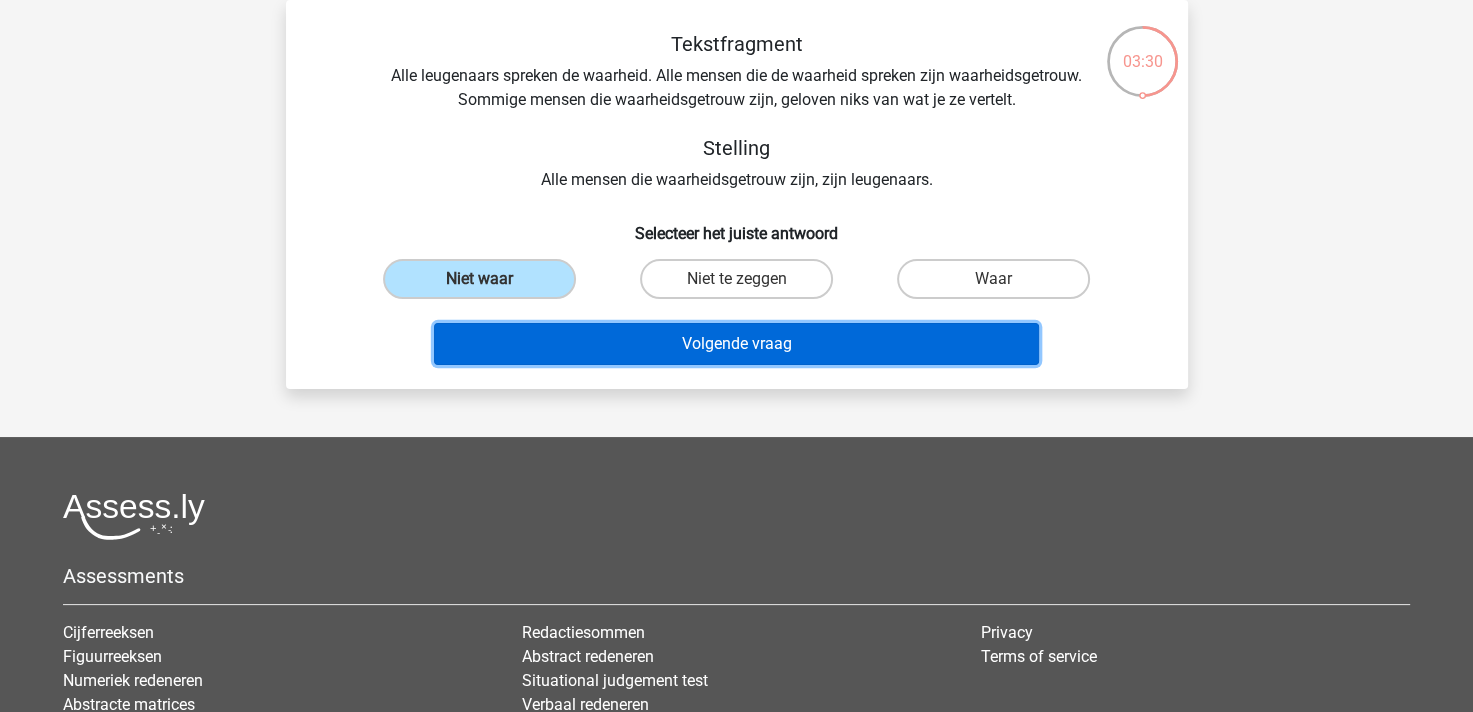 click on "Volgende vraag" at bounding box center [736, 344] 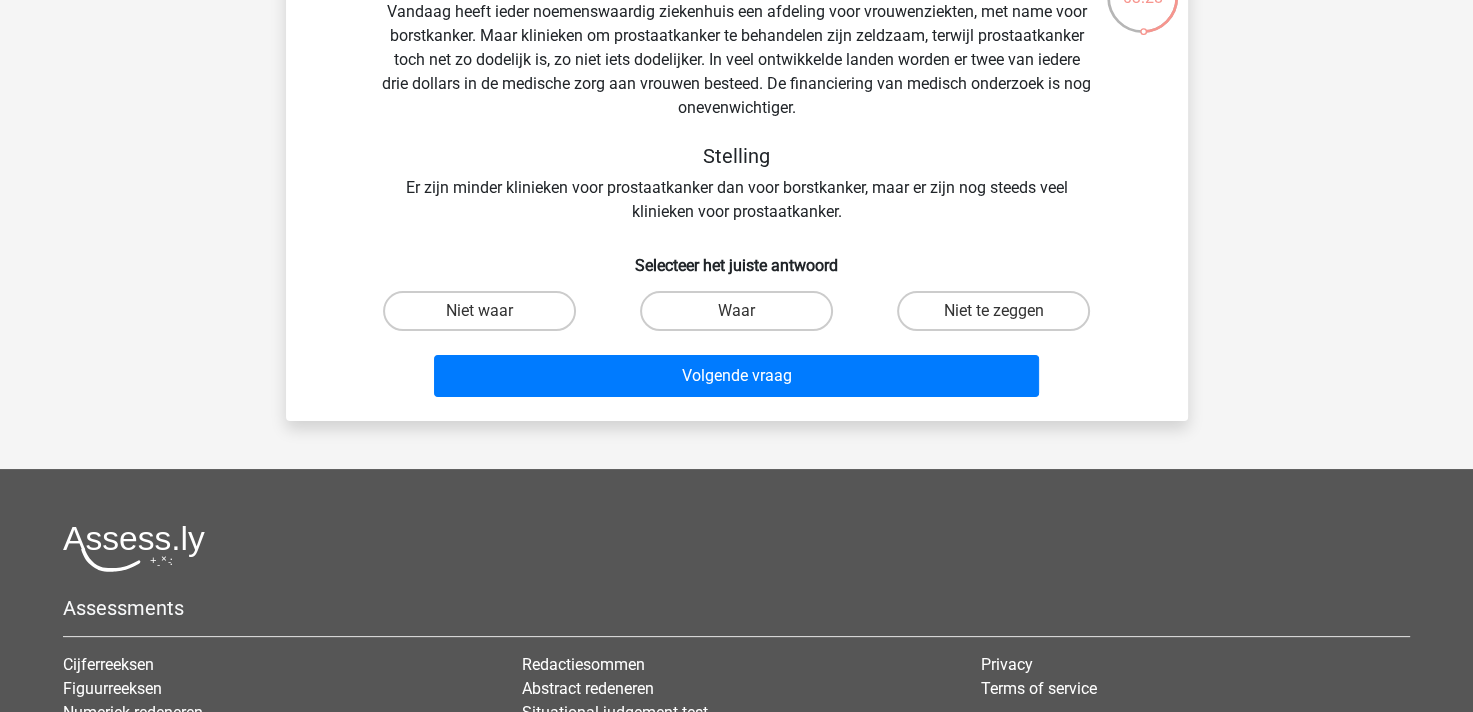 scroll, scrollTop: 0, scrollLeft: 0, axis: both 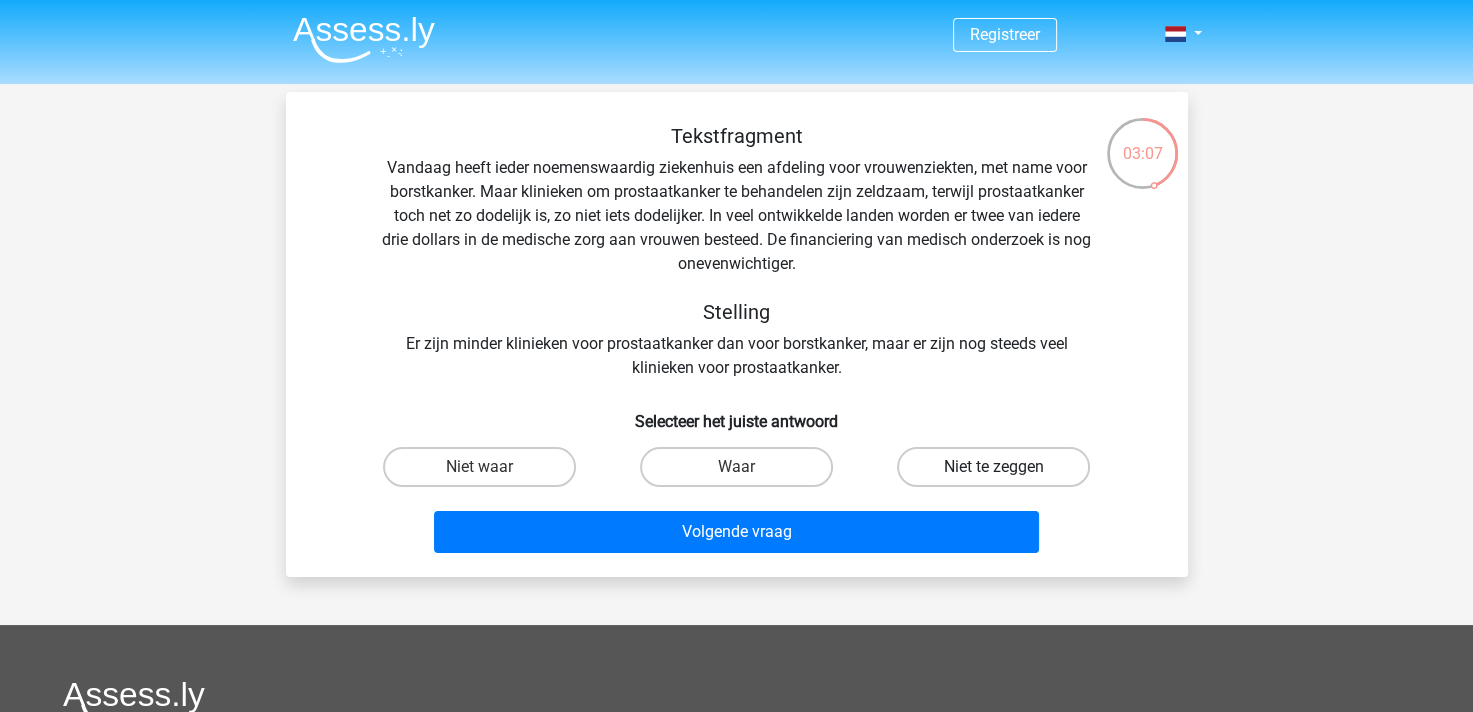 click on "Niet te zeggen" at bounding box center [993, 467] 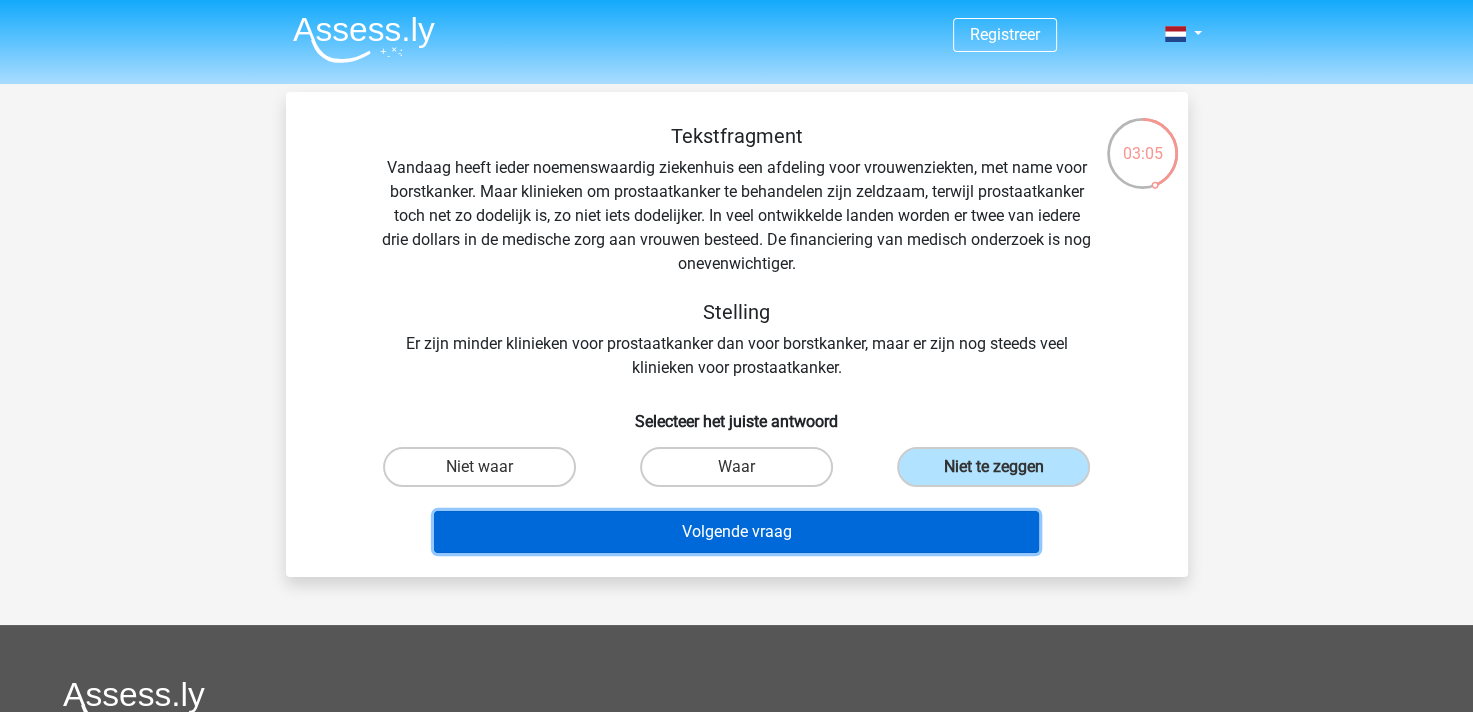 click on "Volgende vraag" at bounding box center [736, 532] 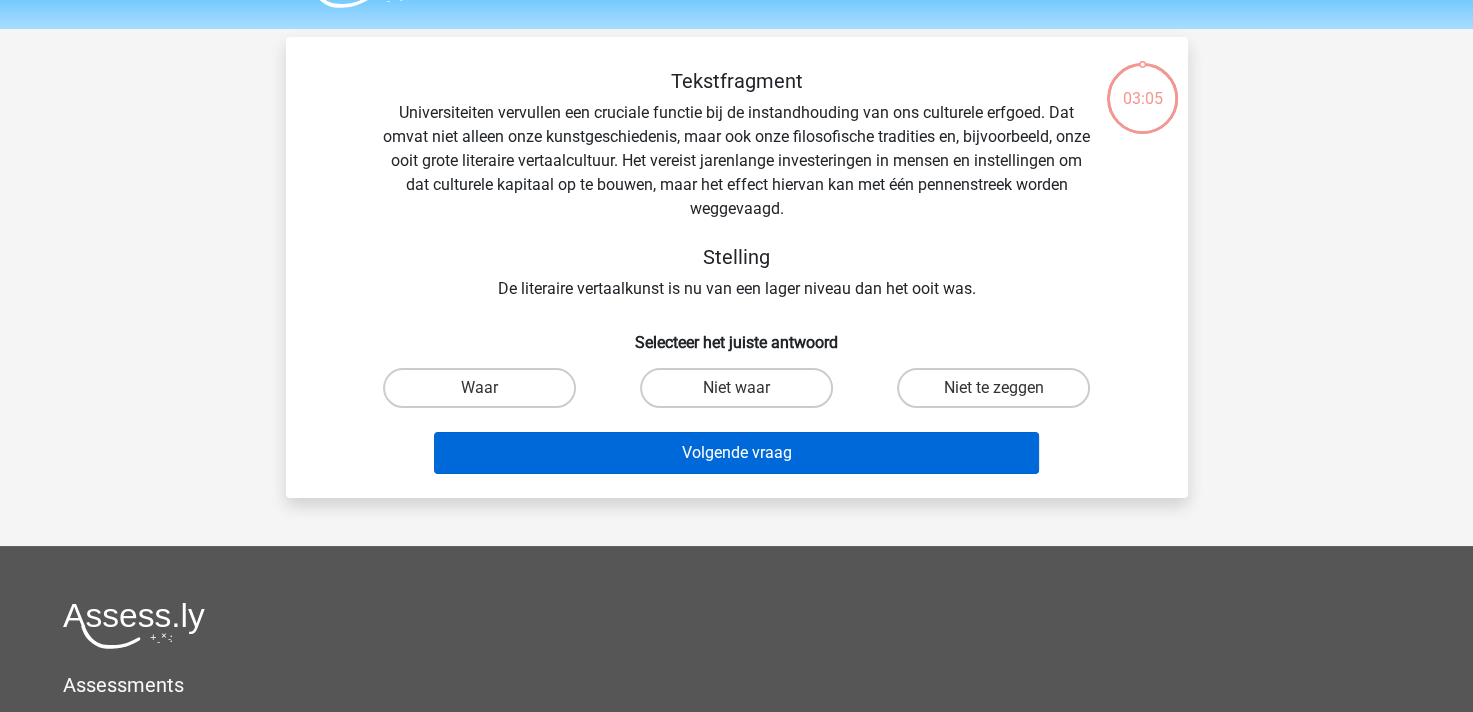 scroll, scrollTop: 92, scrollLeft: 0, axis: vertical 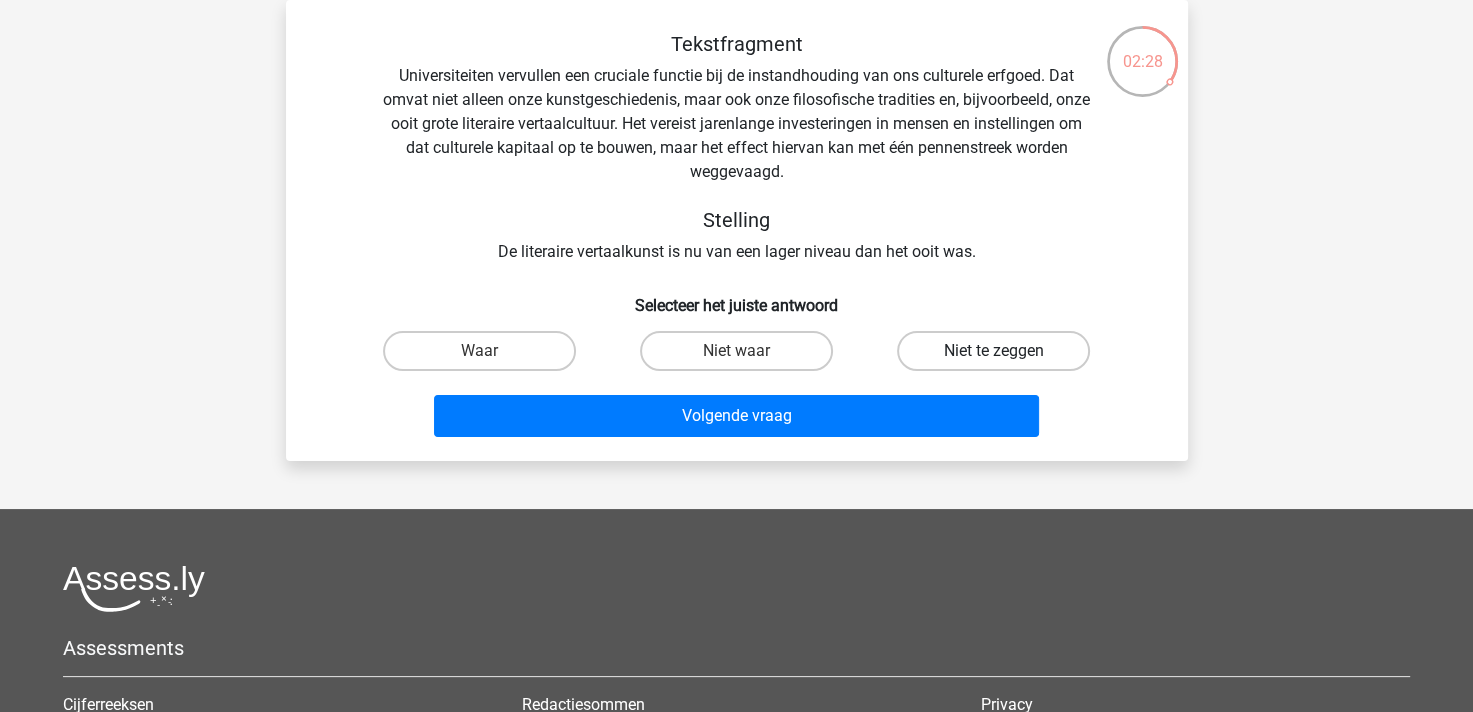 click on "Niet te zeggen" at bounding box center (993, 351) 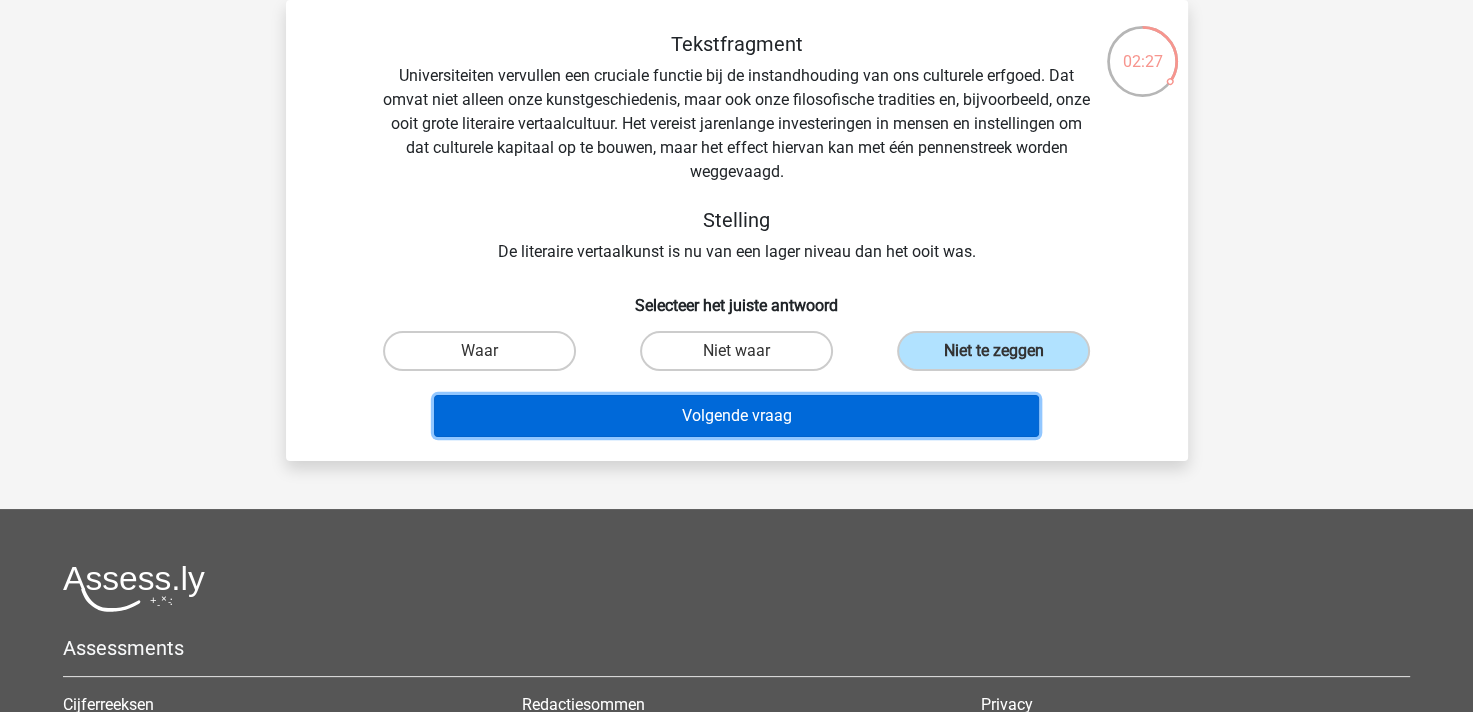 click on "Volgende vraag" at bounding box center [736, 416] 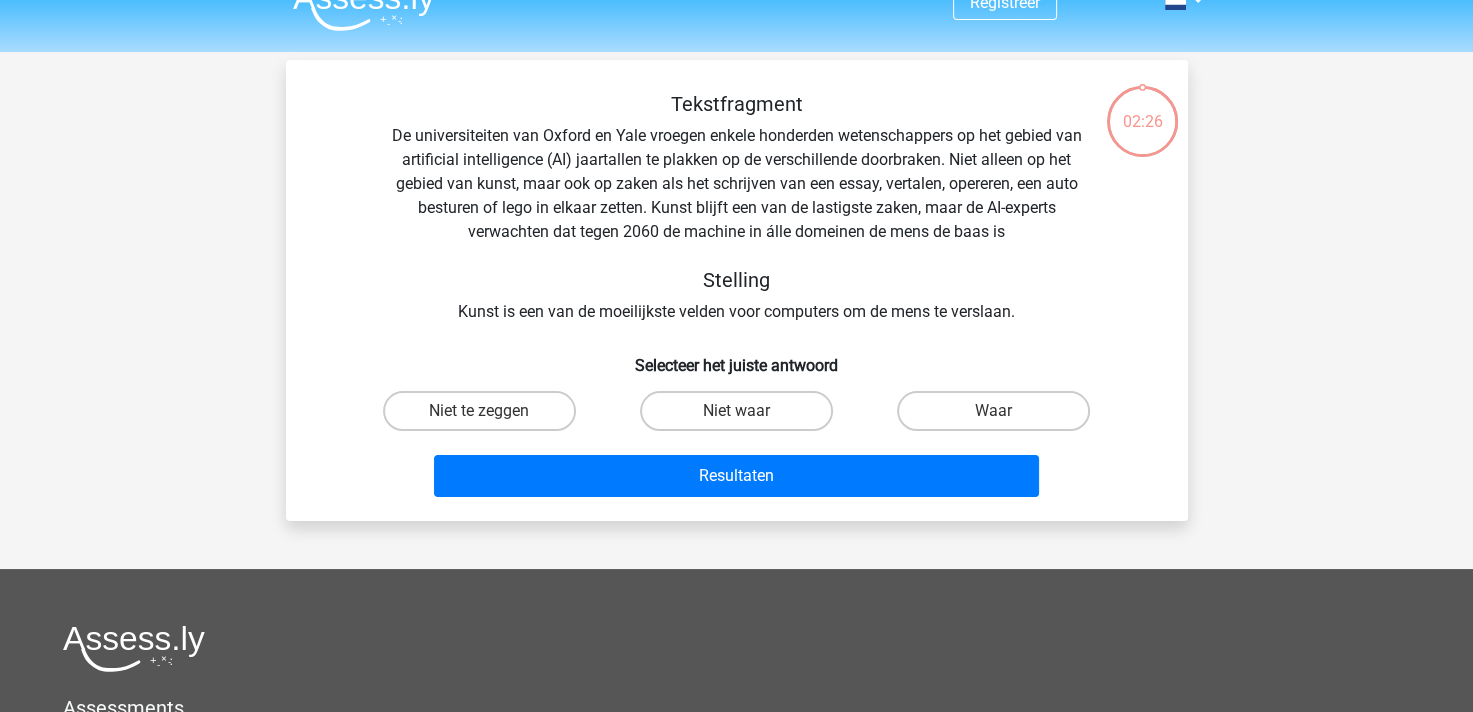 scroll, scrollTop: 0, scrollLeft: 0, axis: both 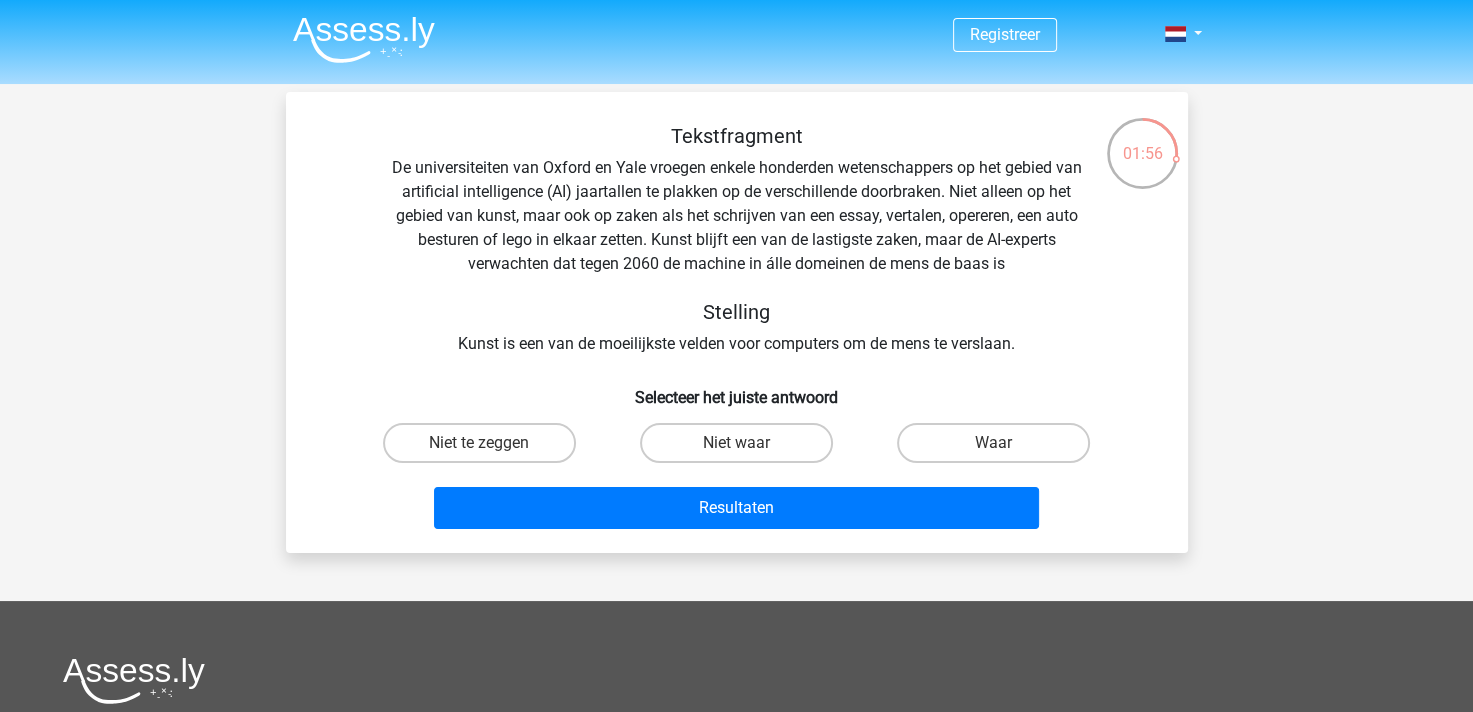 click on "Niet te zeggen" at bounding box center [485, 449] 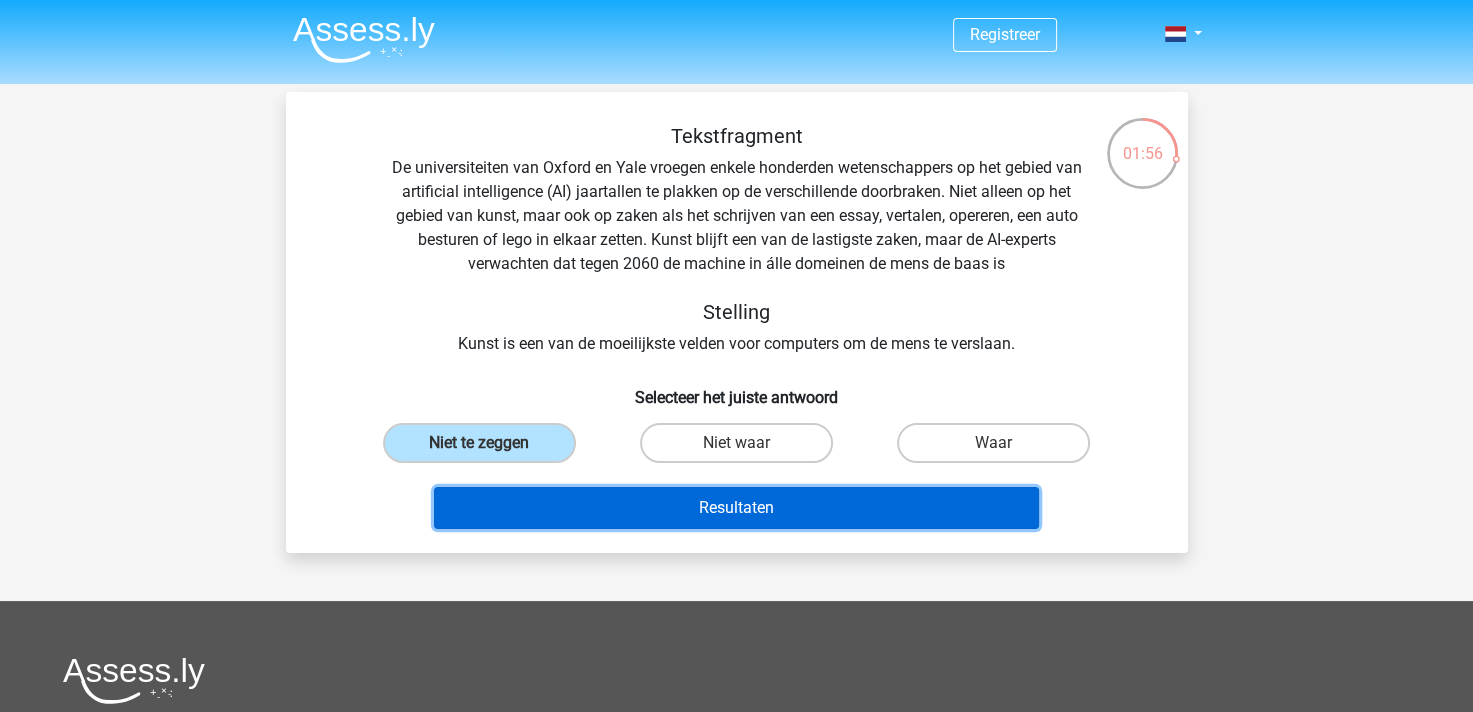 click on "Resultaten" at bounding box center [736, 508] 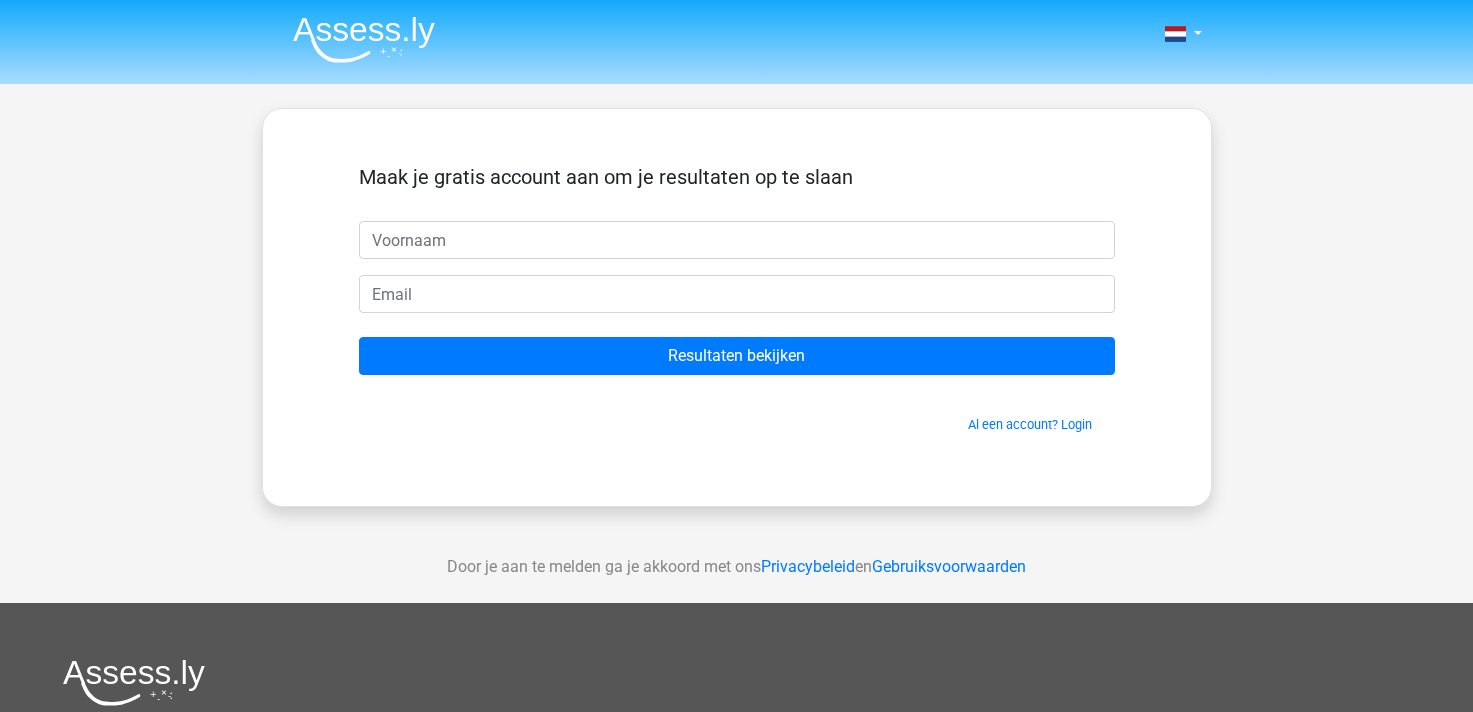 scroll, scrollTop: 0, scrollLeft: 0, axis: both 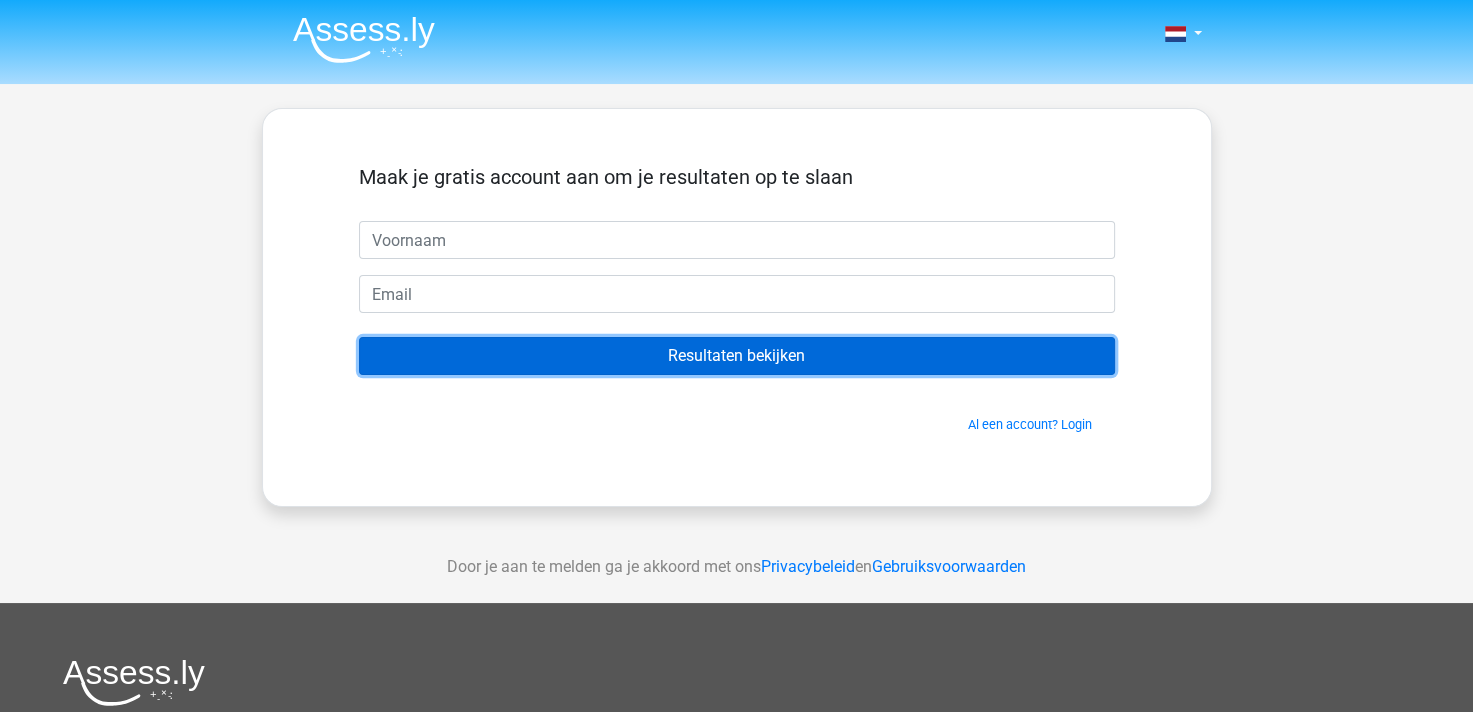 click on "Resultaten bekijken" at bounding box center (737, 356) 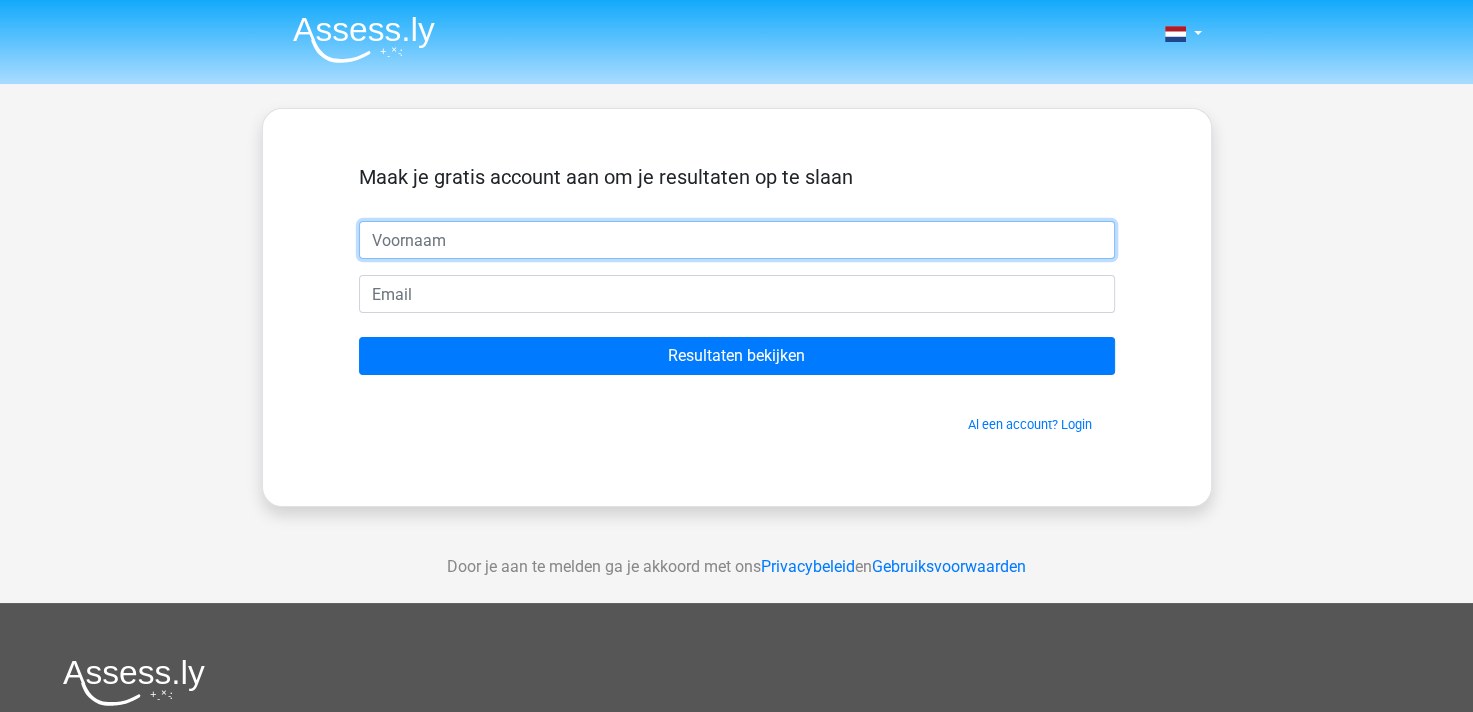click at bounding box center [737, 240] 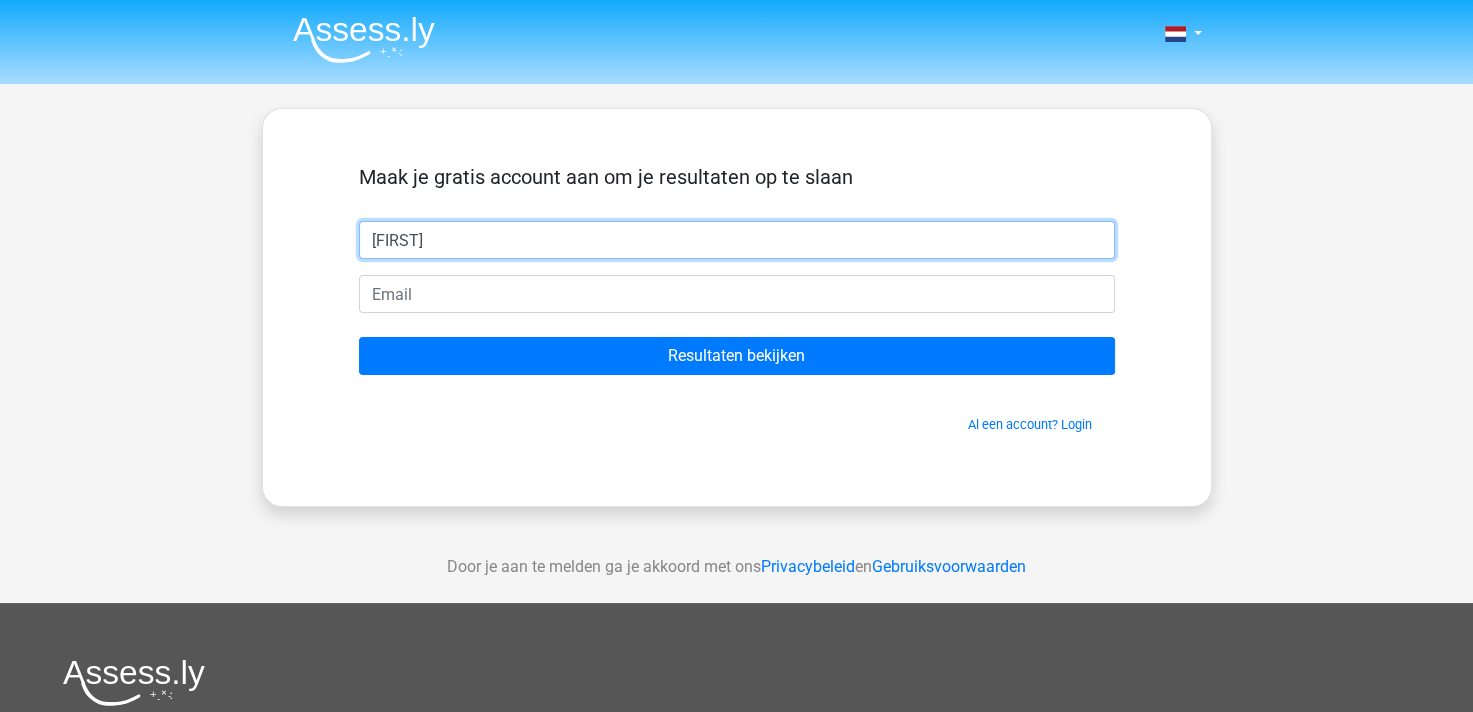 type on "[FIRST]" 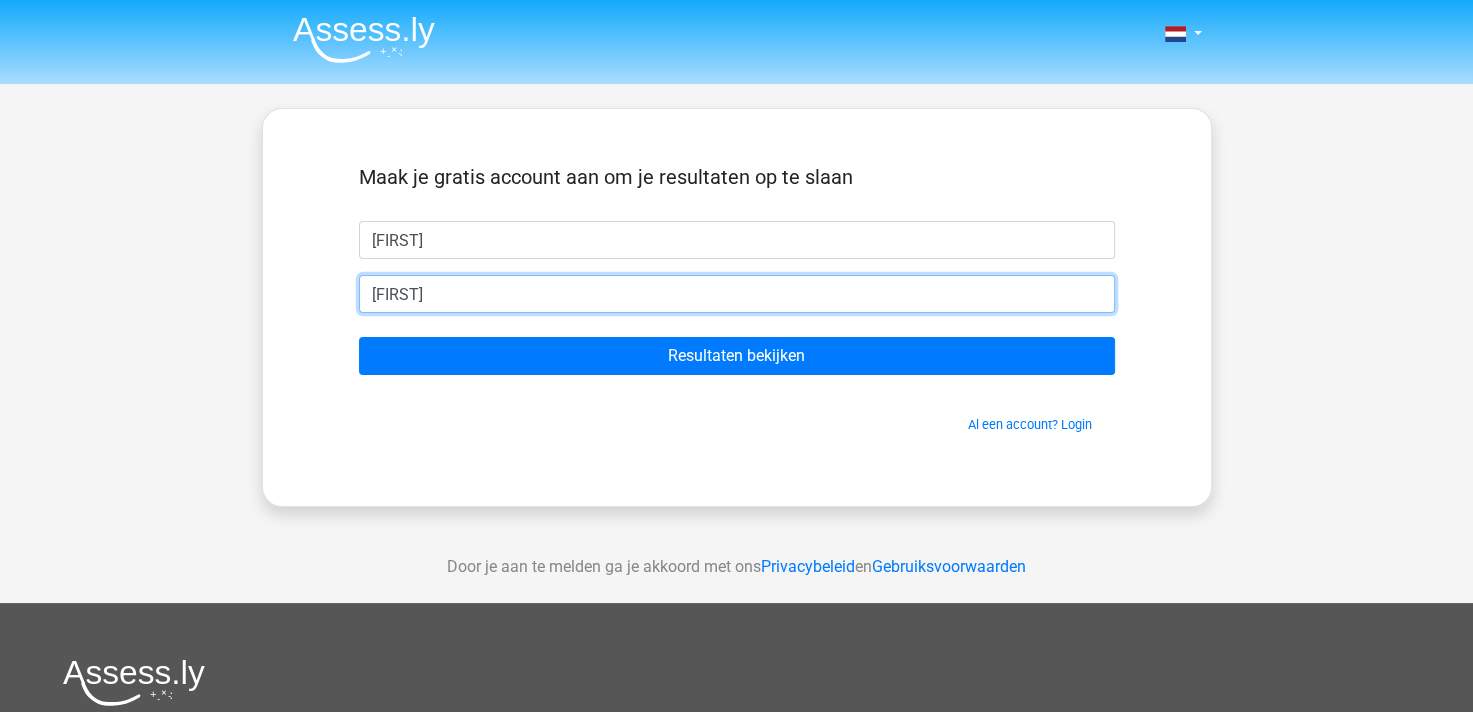 type on "[EMAIL]" 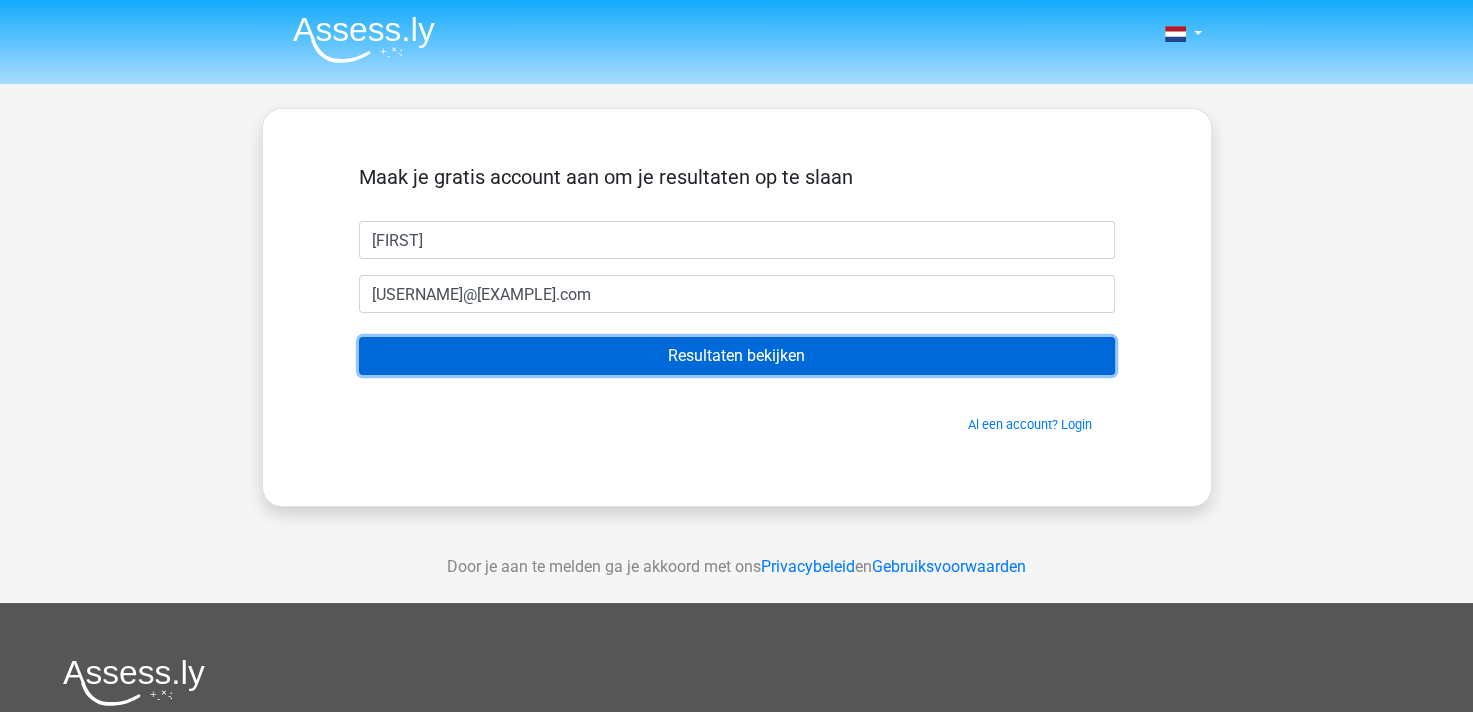 click on "Resultaten bekijken" at bounding box center (737, 356) 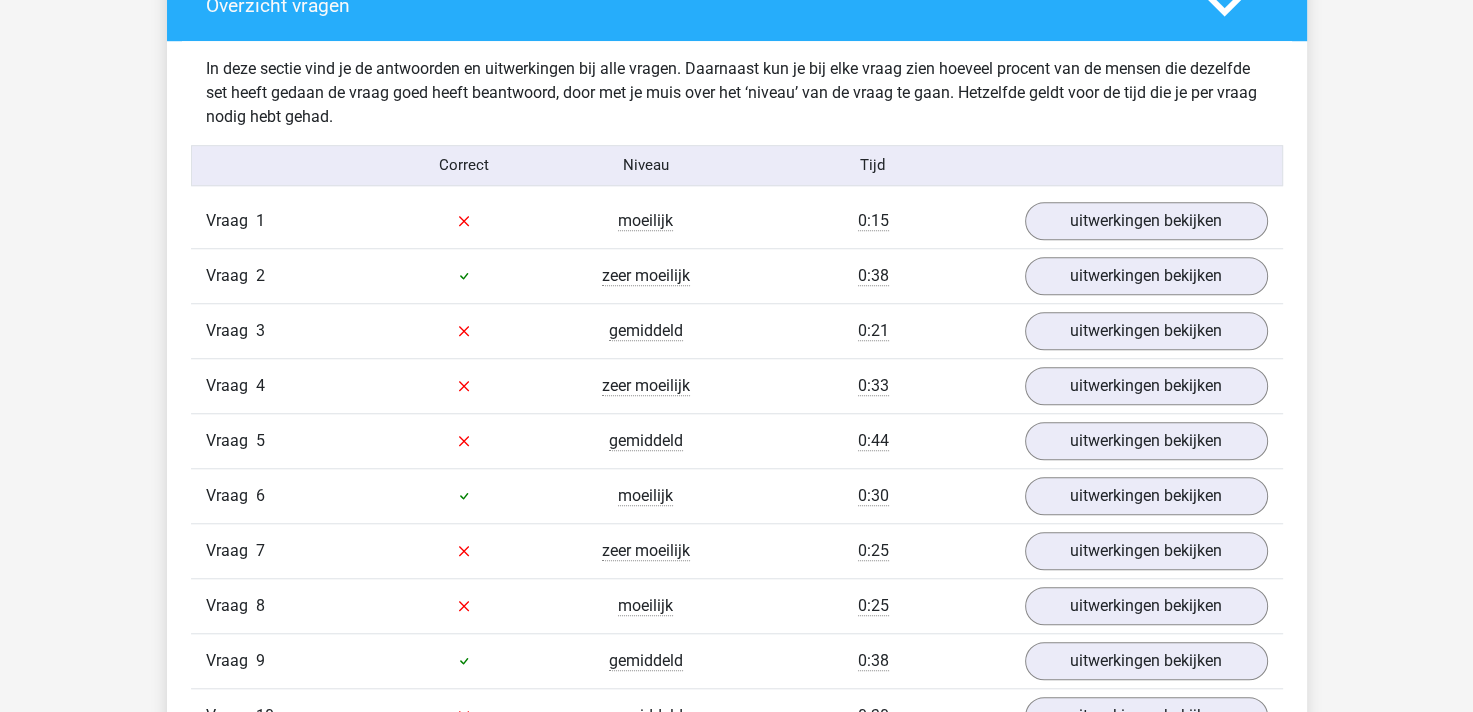 scroll, scrollTop: 1700, scrollLeft: 0, axis: vertical 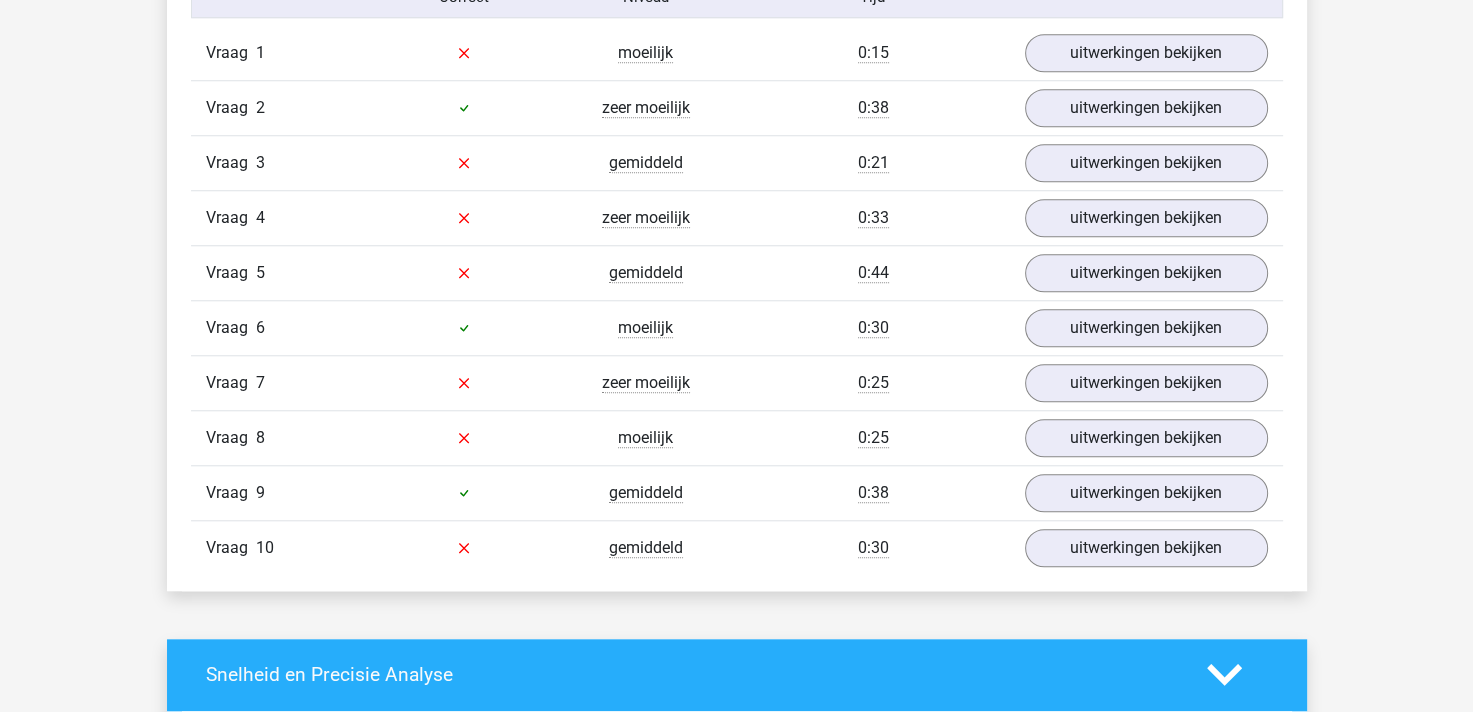 click on "Vraag
[NUMBER]
gemiddeld
[TIME]
uitwerkingen bekijken" at bounding box center (737, 162) 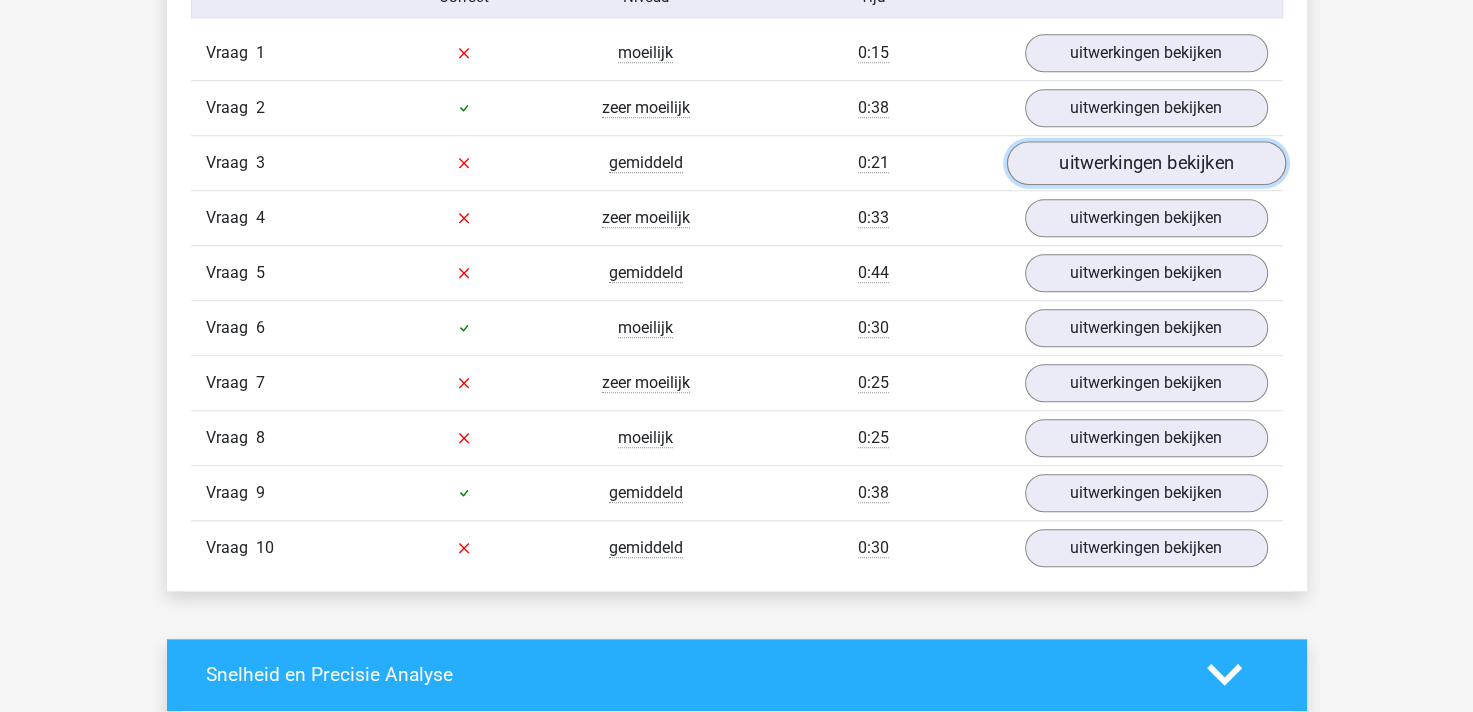 click on "uitwerkingen bekijken" at bounding box center [1145, 163] 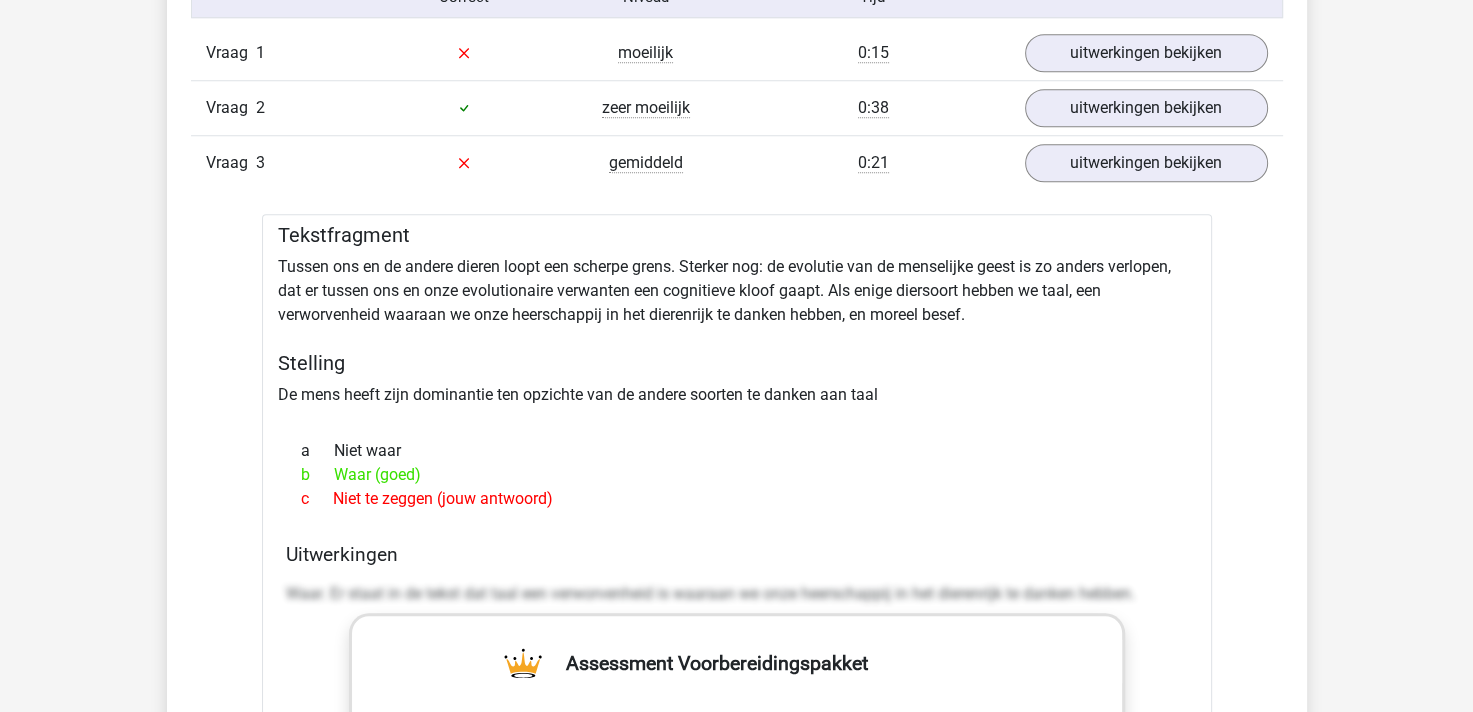 click on "c
Niet te zeggen
(jouw antwoord)" at bounding box center (737, 499) 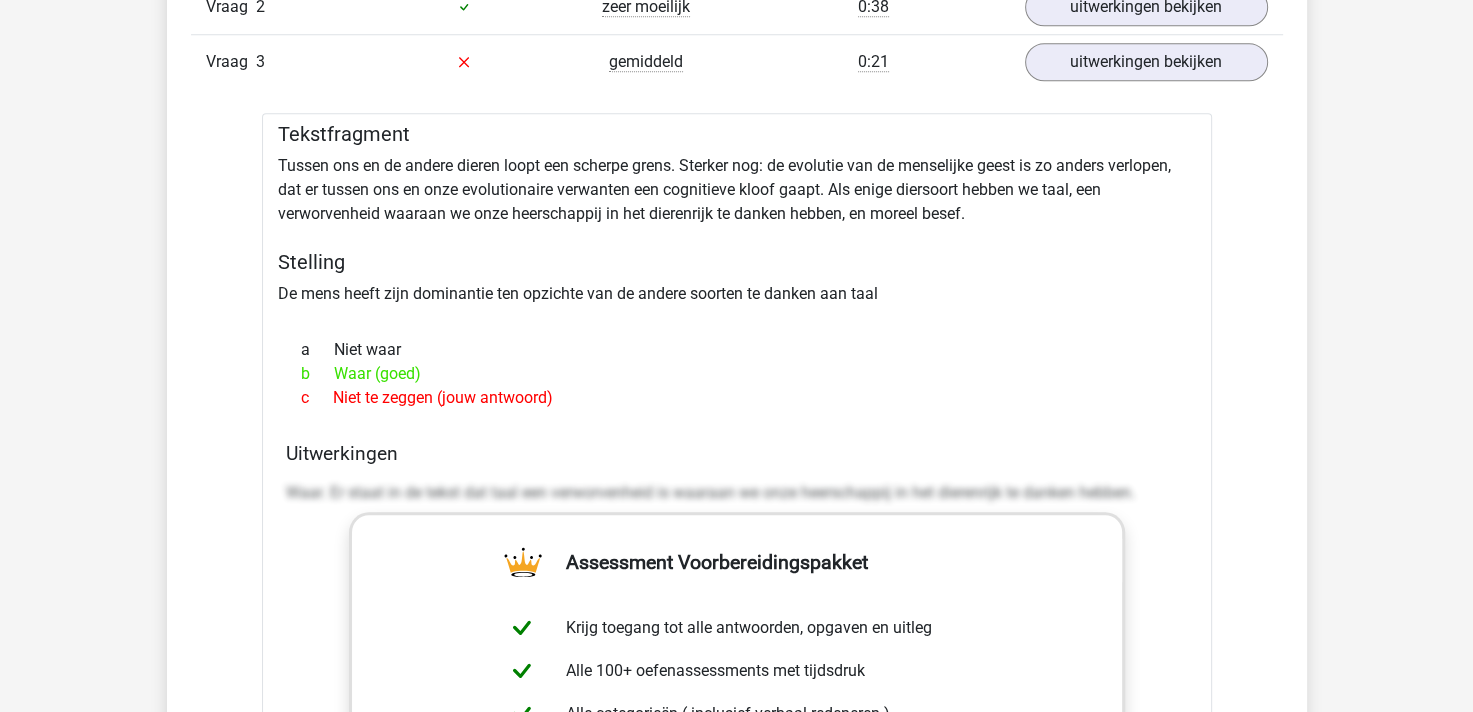 scroll, scrollTop: 1800, scrollLeft: 0, axis: vertical 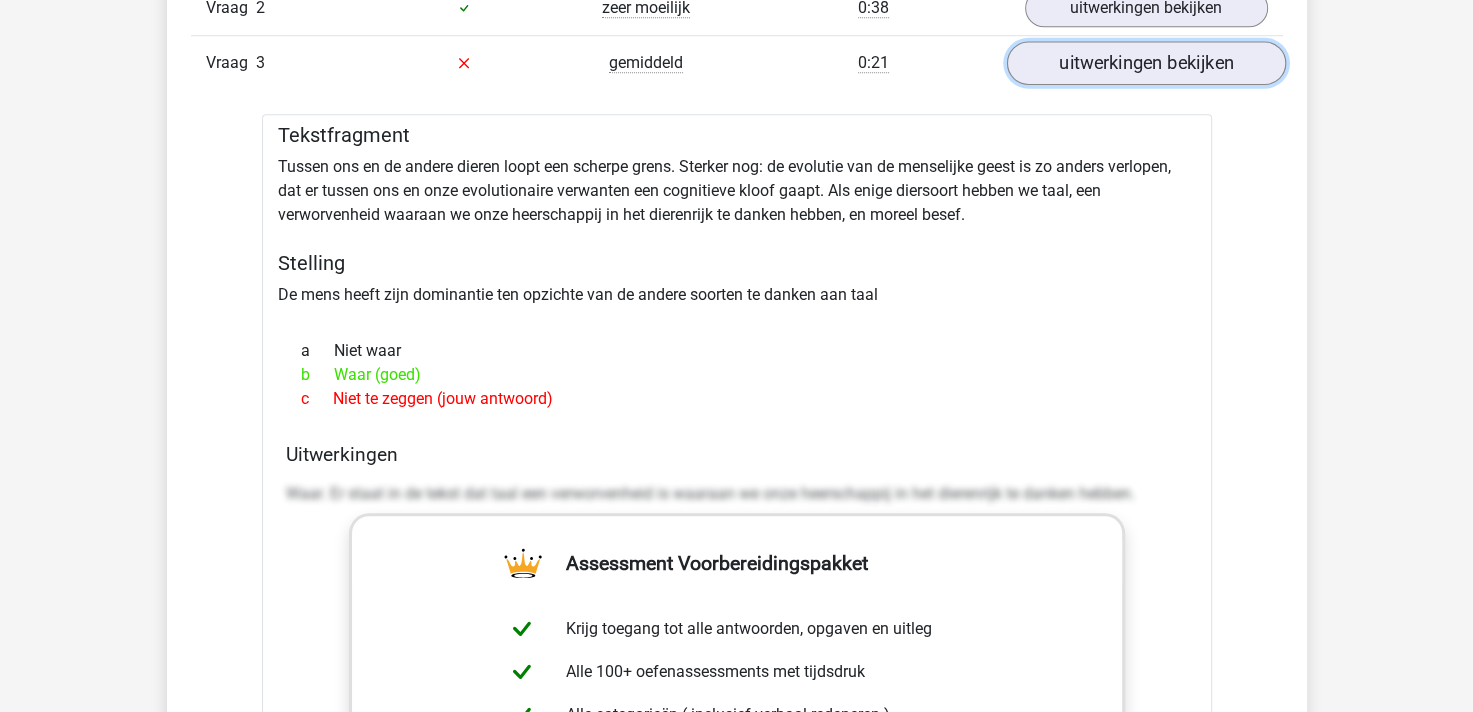 click on "uitwerkingen bekijken" at bounding box center [1145, 63] 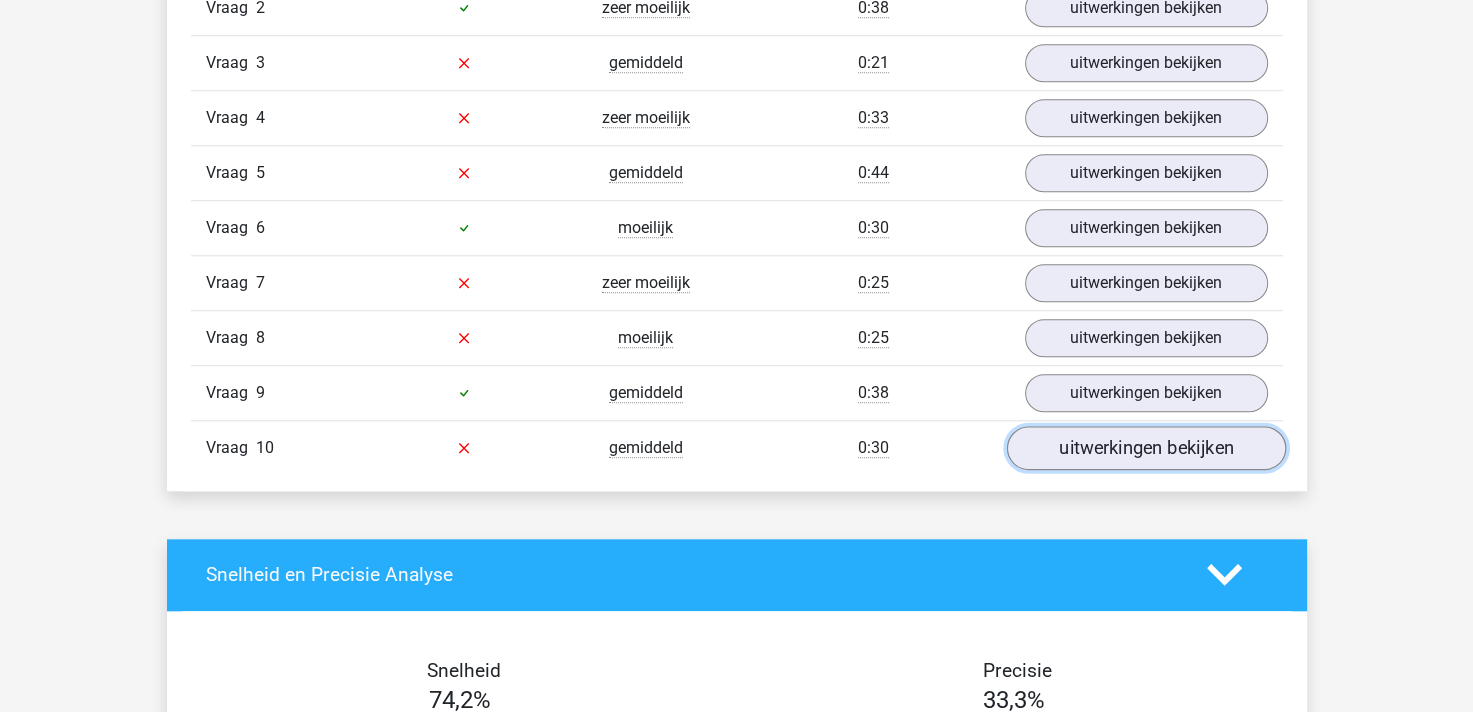 click on "uitwerkingen bekijken" at bounding box center (1145, 448) 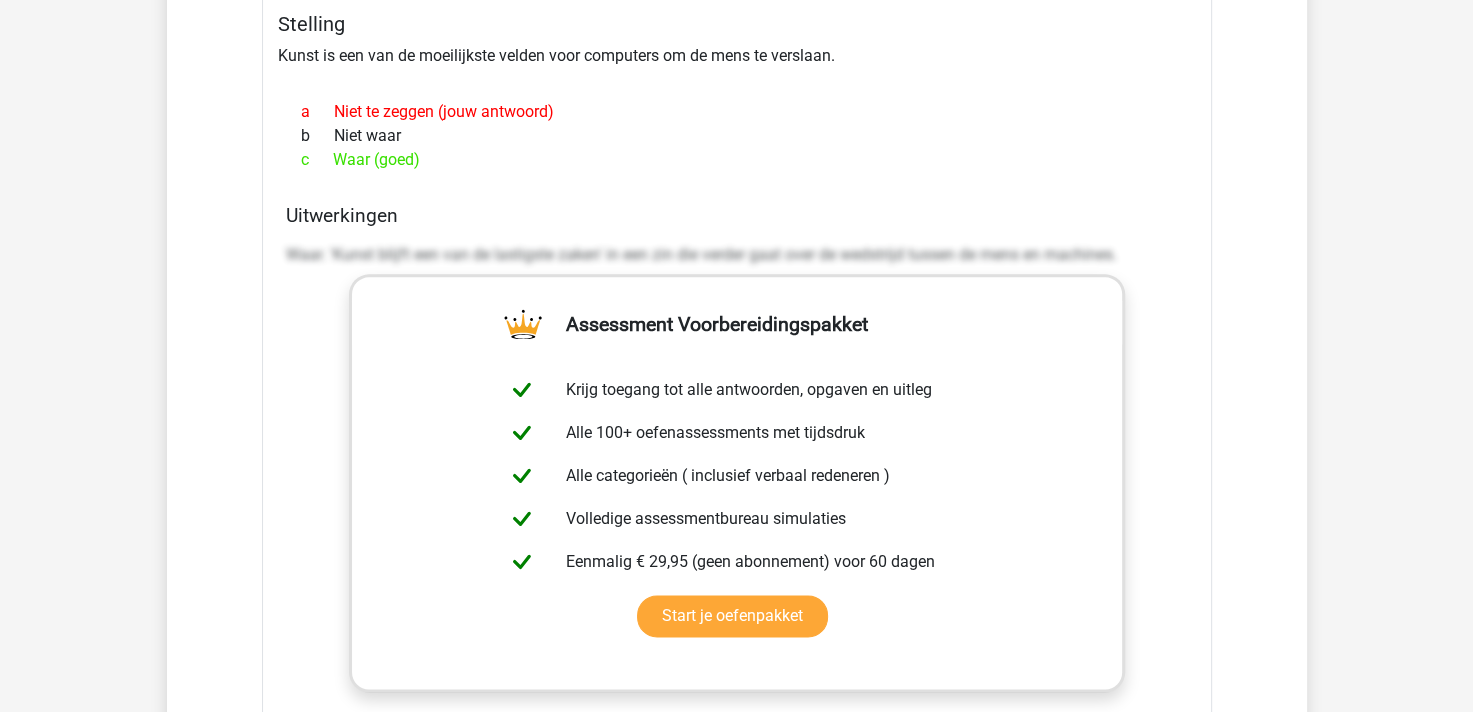 scroll, scrollTop: 2400, scrollLeft: 0, axis: vertical 